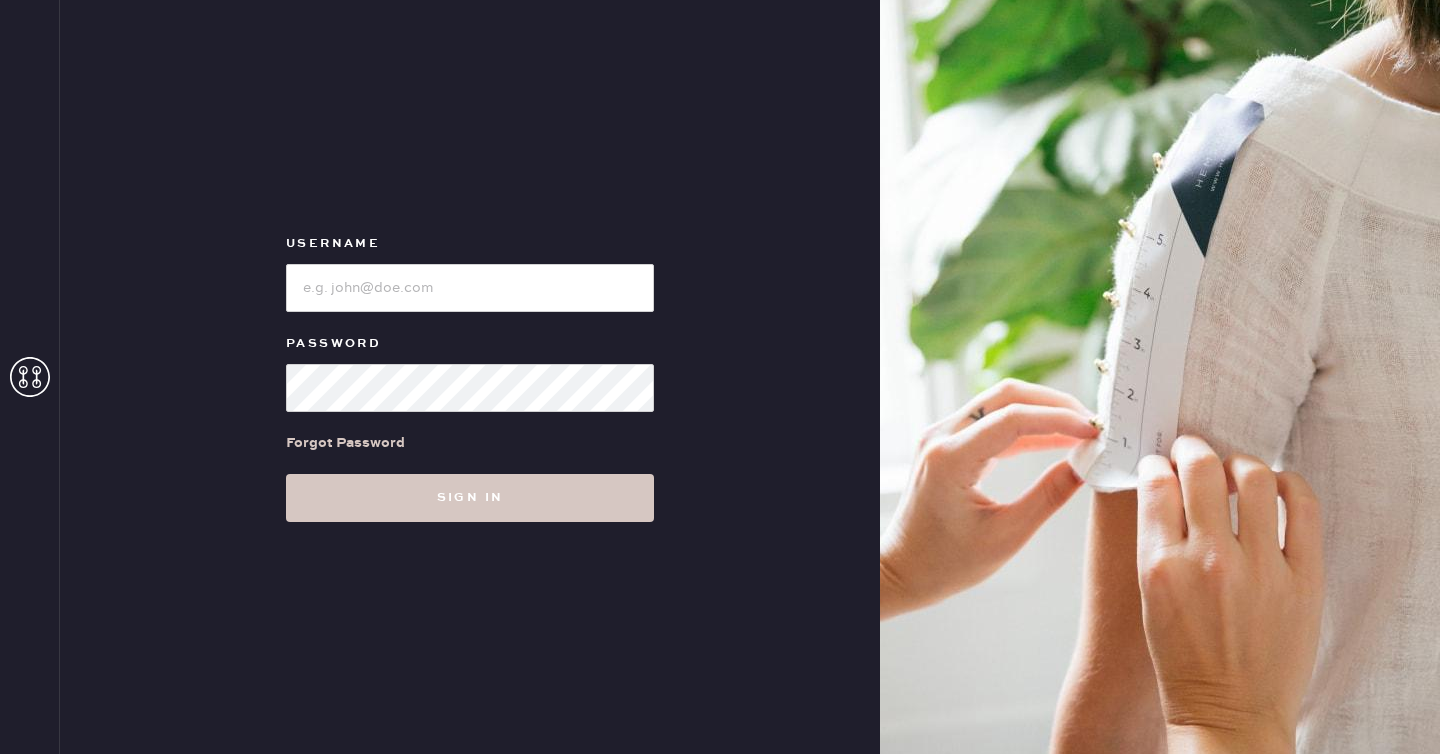 scroll, scrollTop: 0, scrollLeft: 0, axis: both 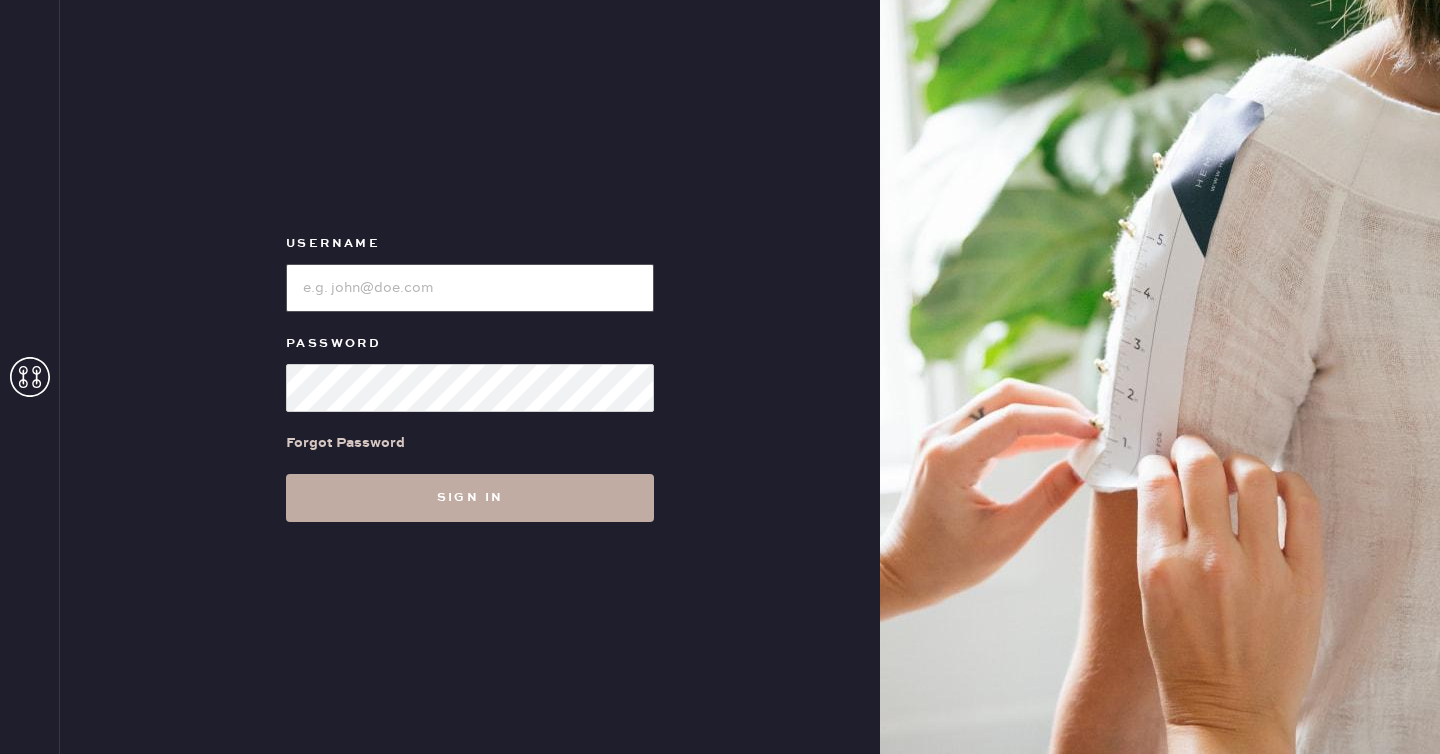 type on "reformationseattle" 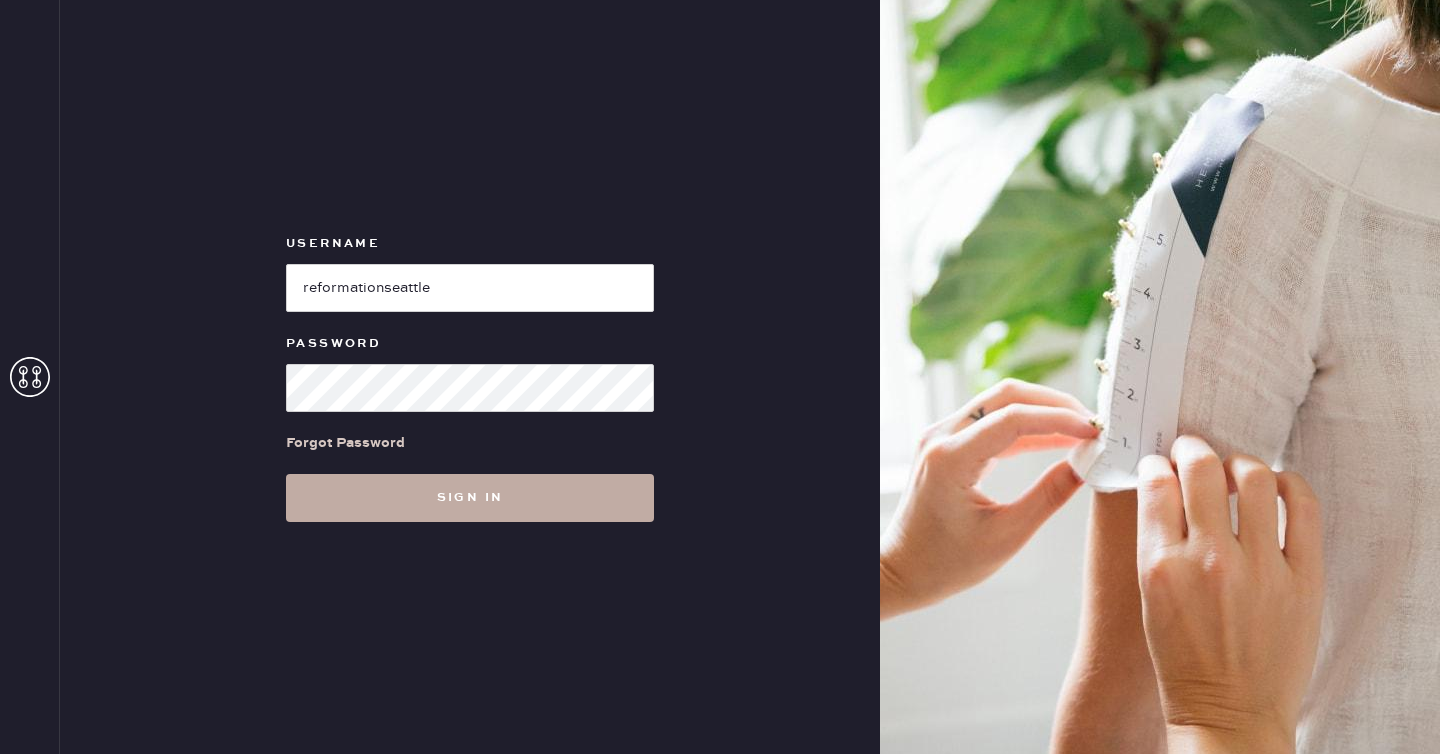 click on "Sign in" at bounding box center (470, 498) 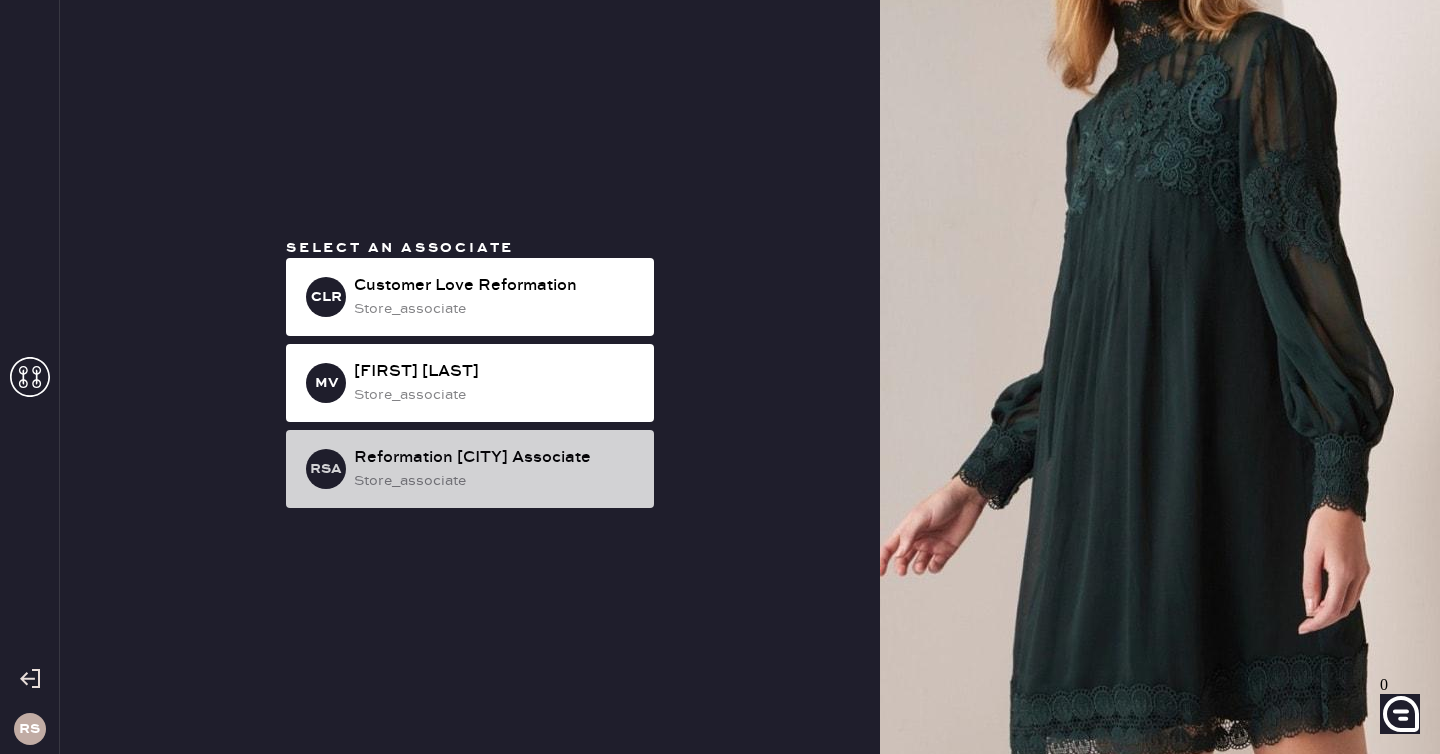 click on "Reformation [CITY] Associate" at bounding box center (496, 286) 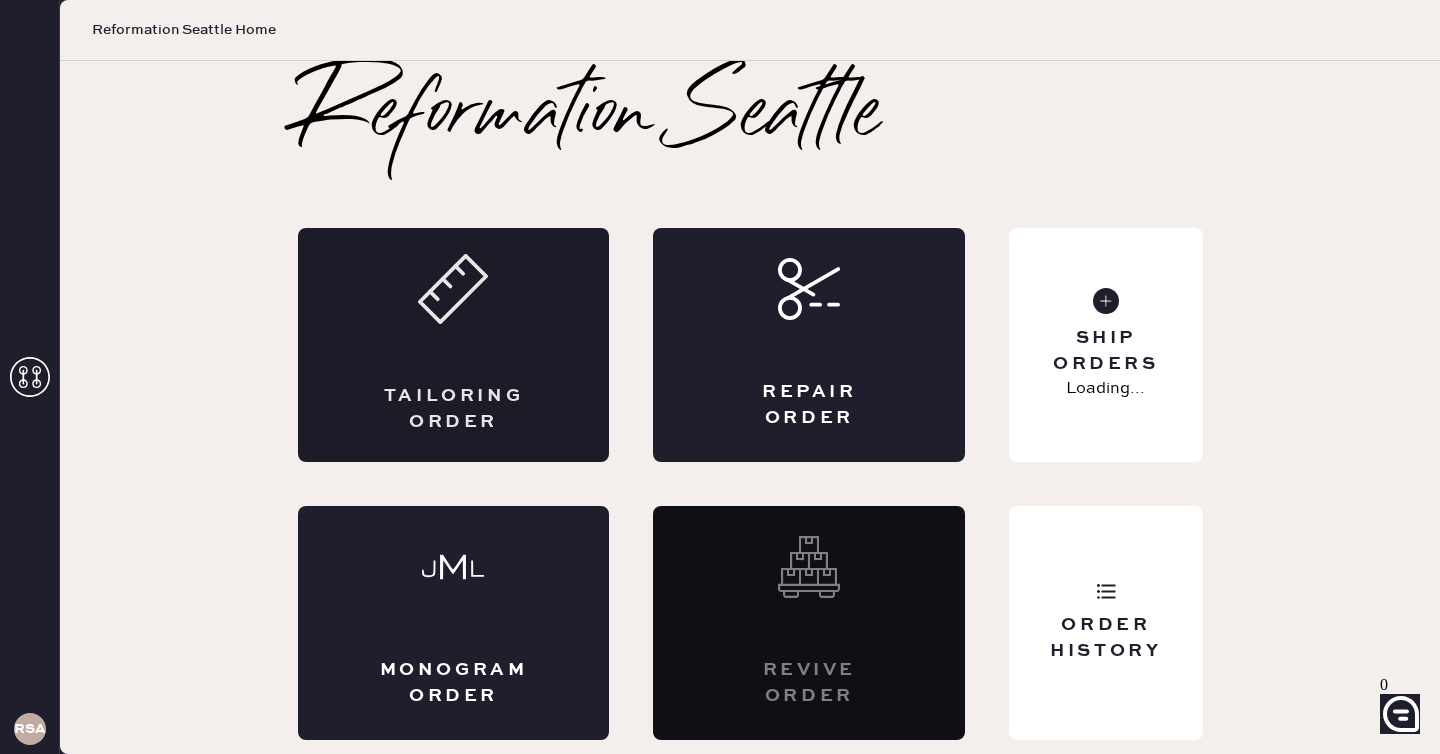 click on "Tailoring Order" at bounding box center [454, 345] 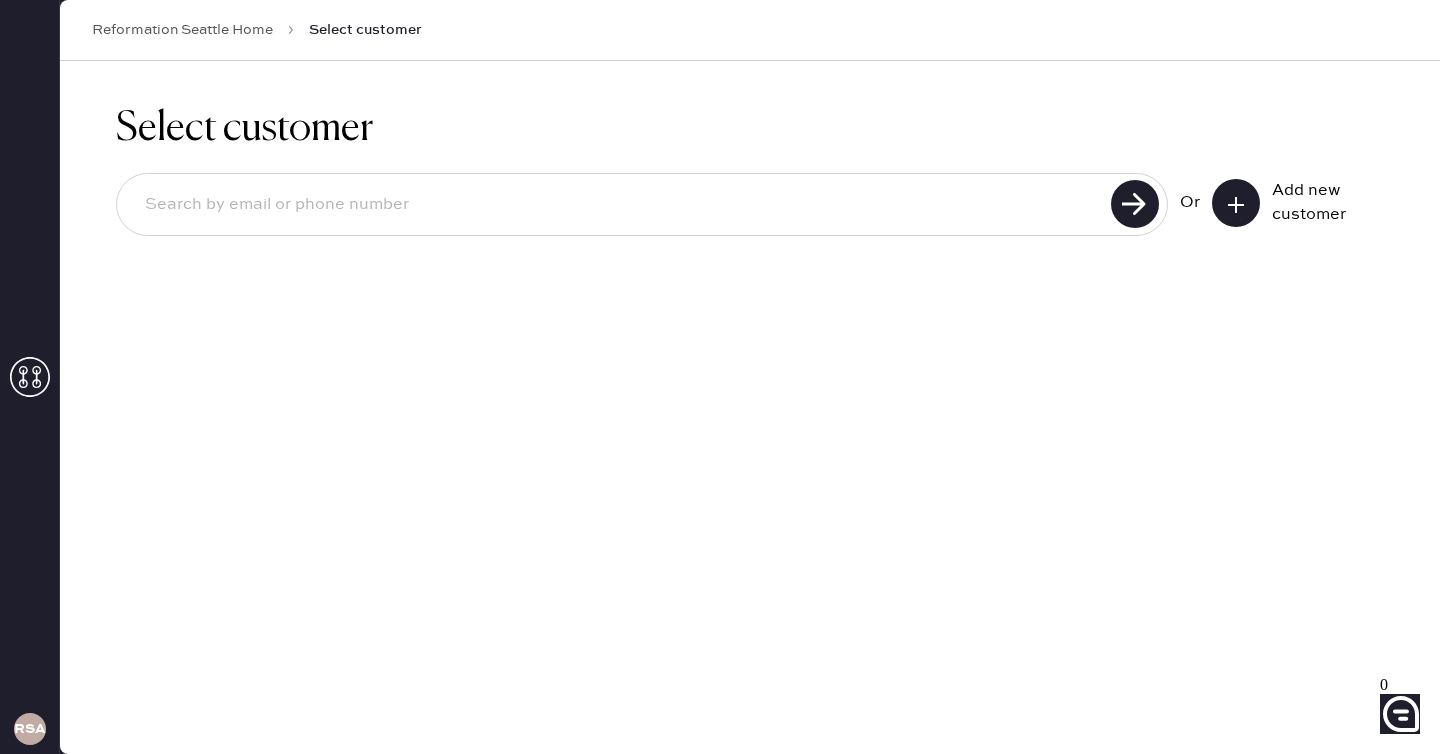 click on "Add new customer" at bounding box center [1298, 203] 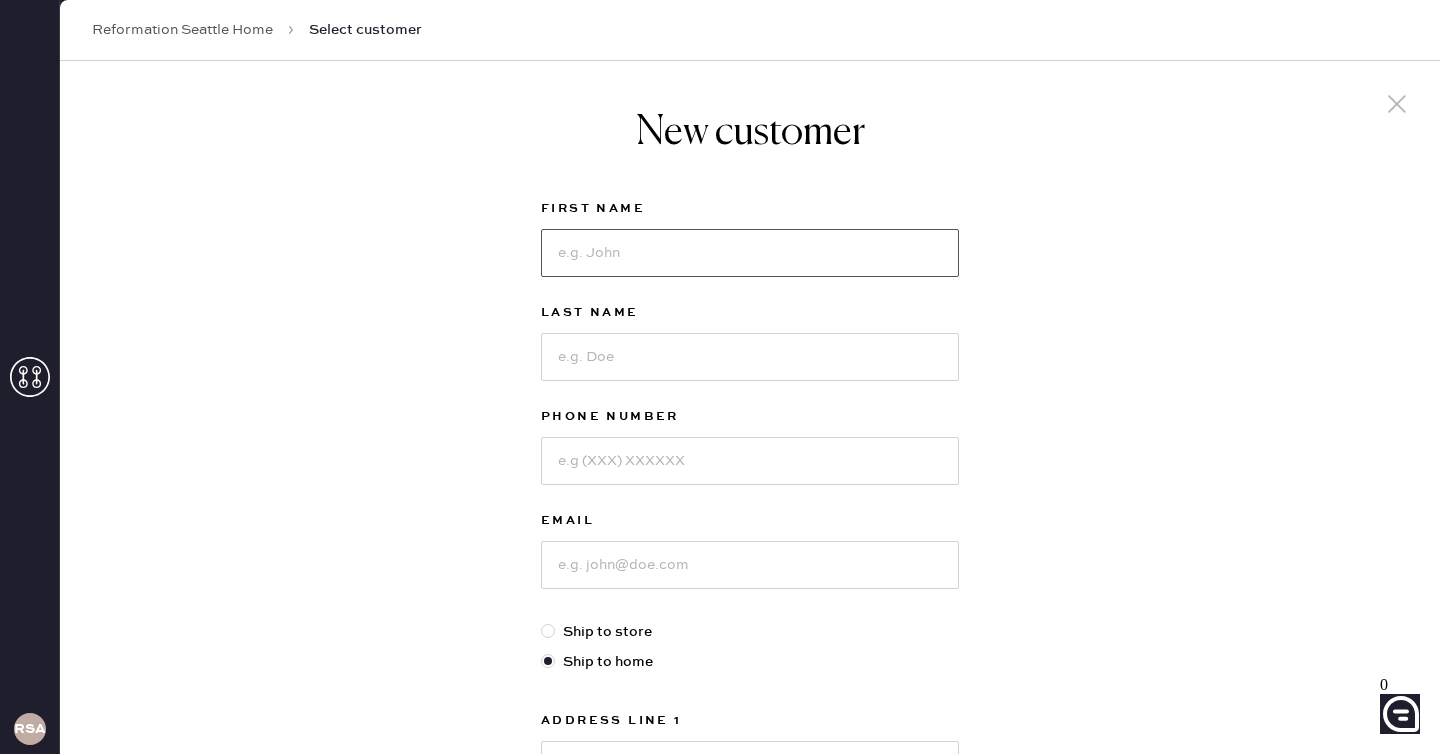 click at bounding box center (750, 253) 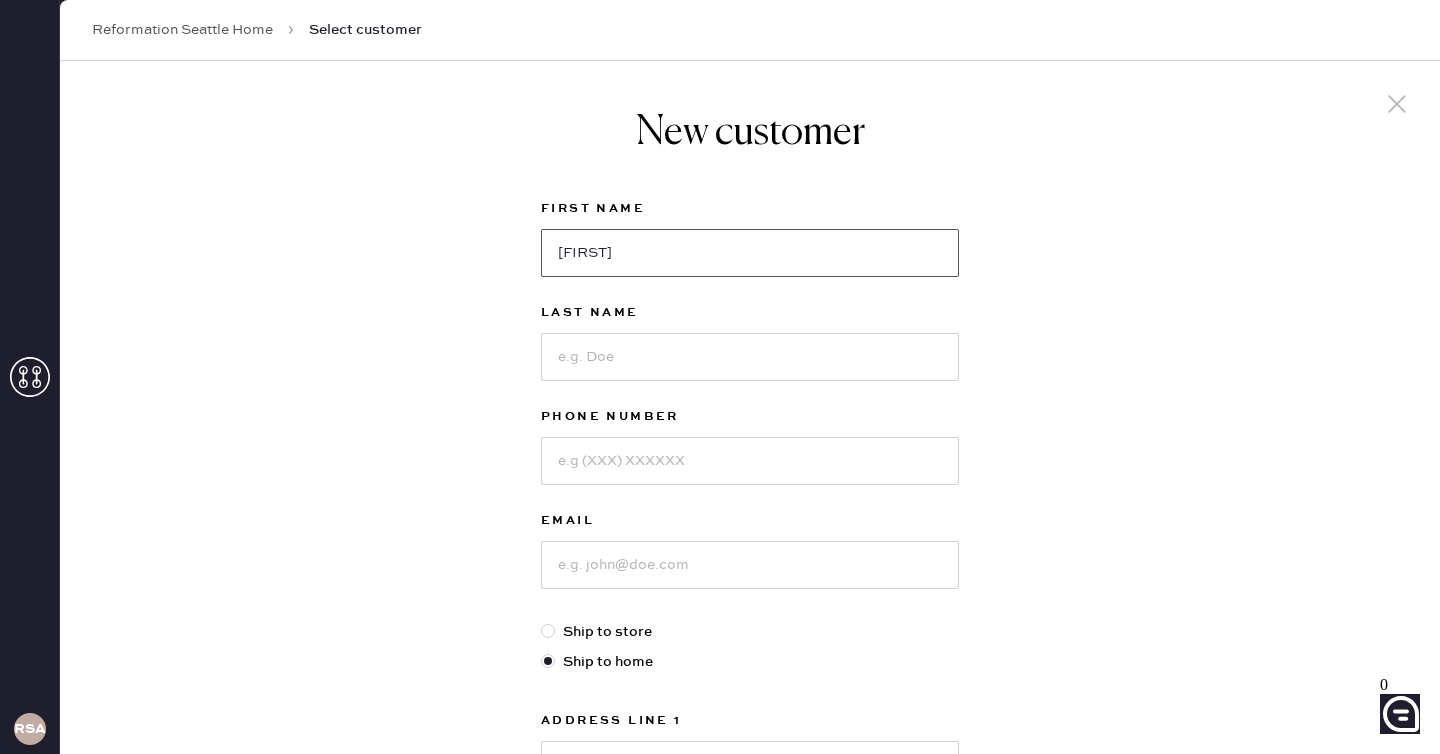 type on "[FIRST]" 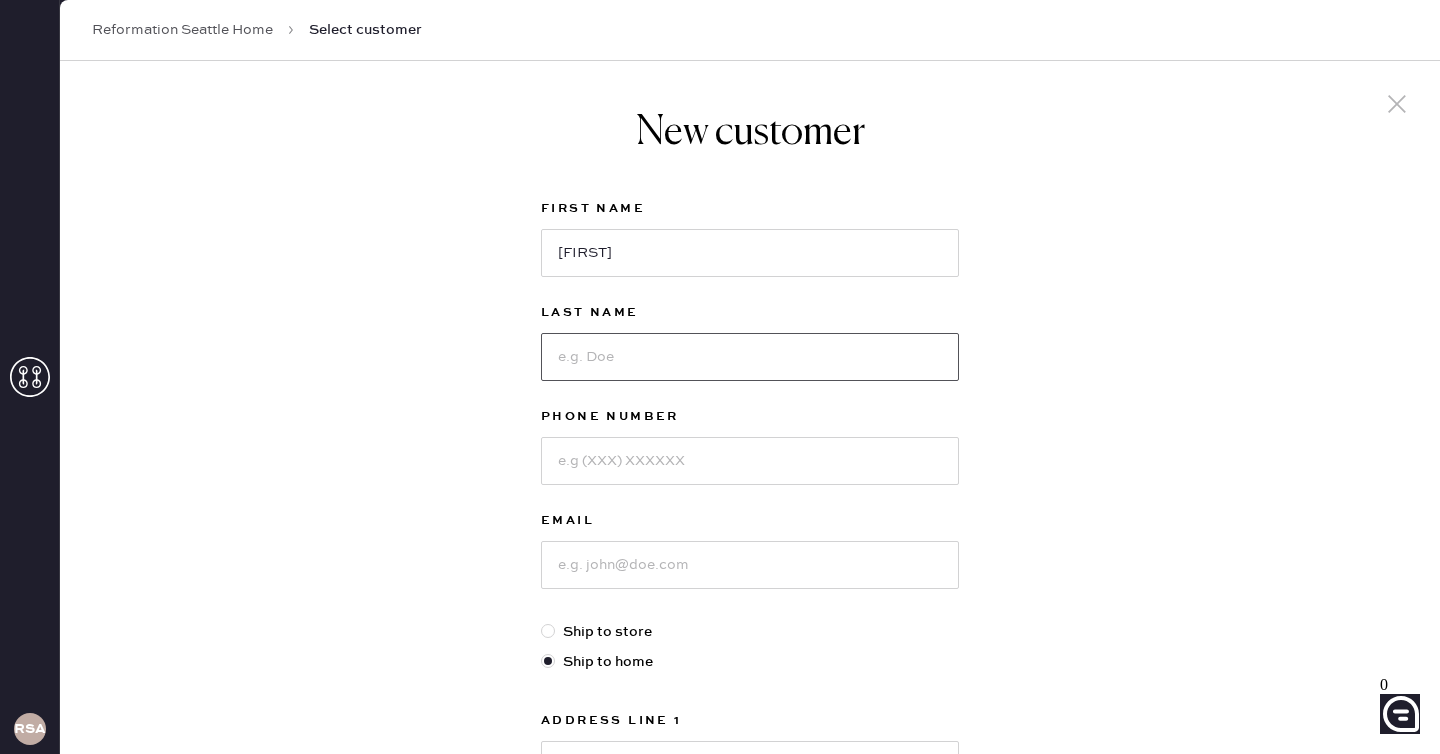 click at bounding box center [750, 357] 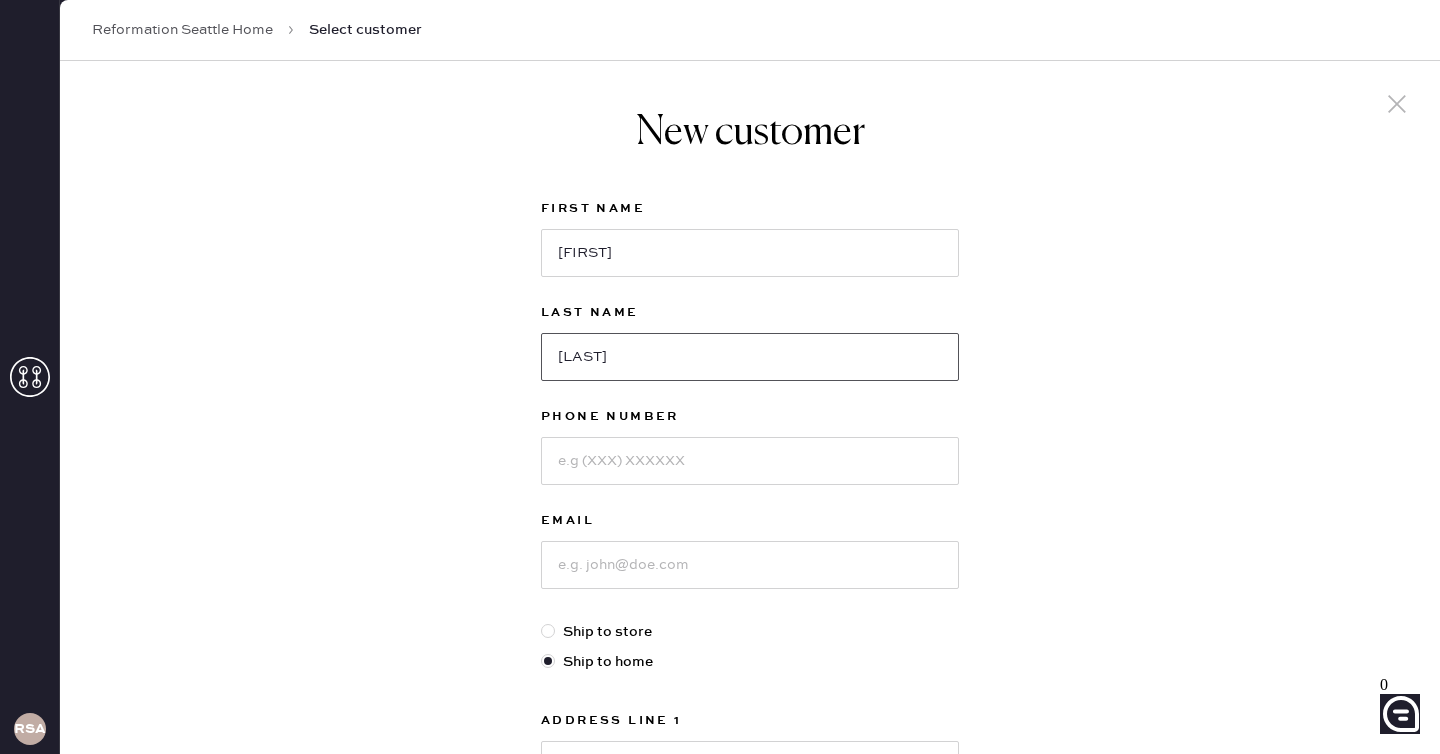 type on "[LAST]" 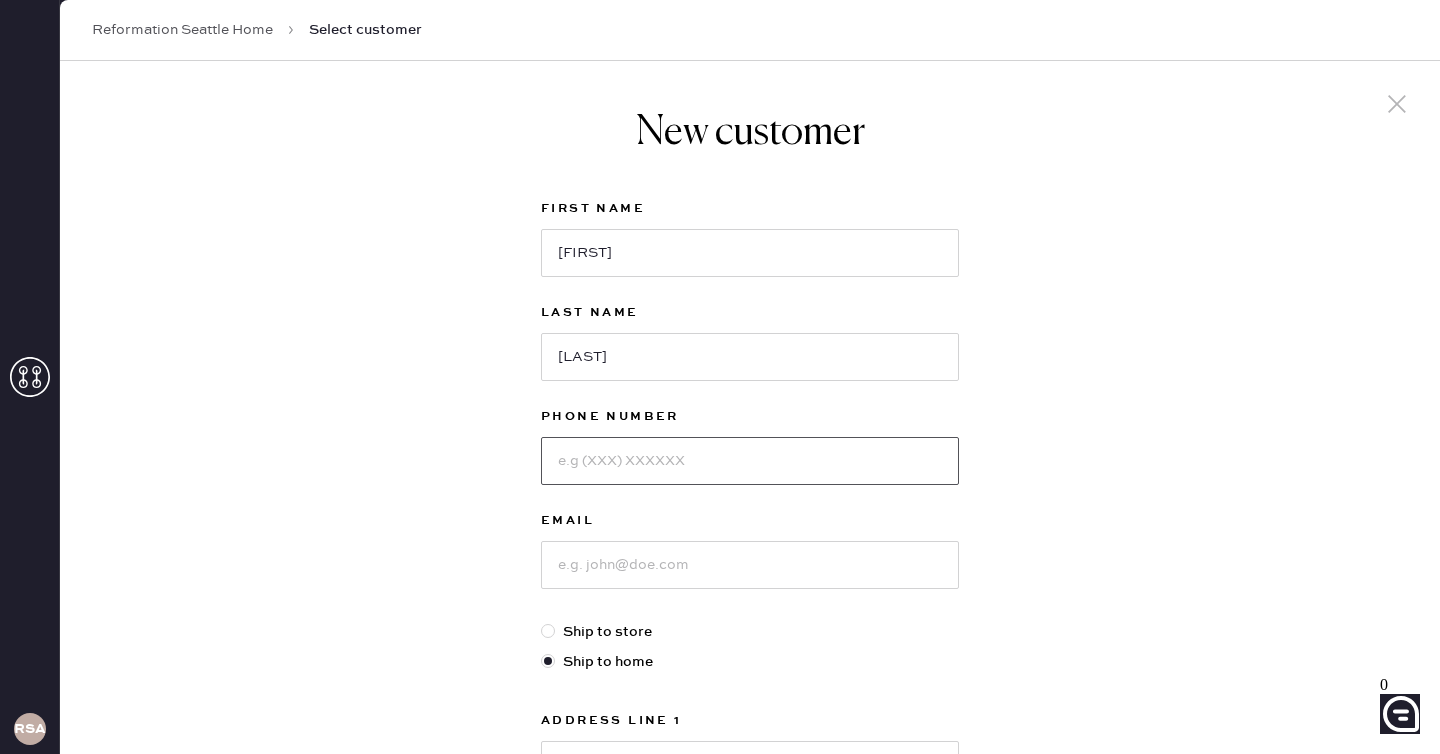 click at bounding box center [750, 461] 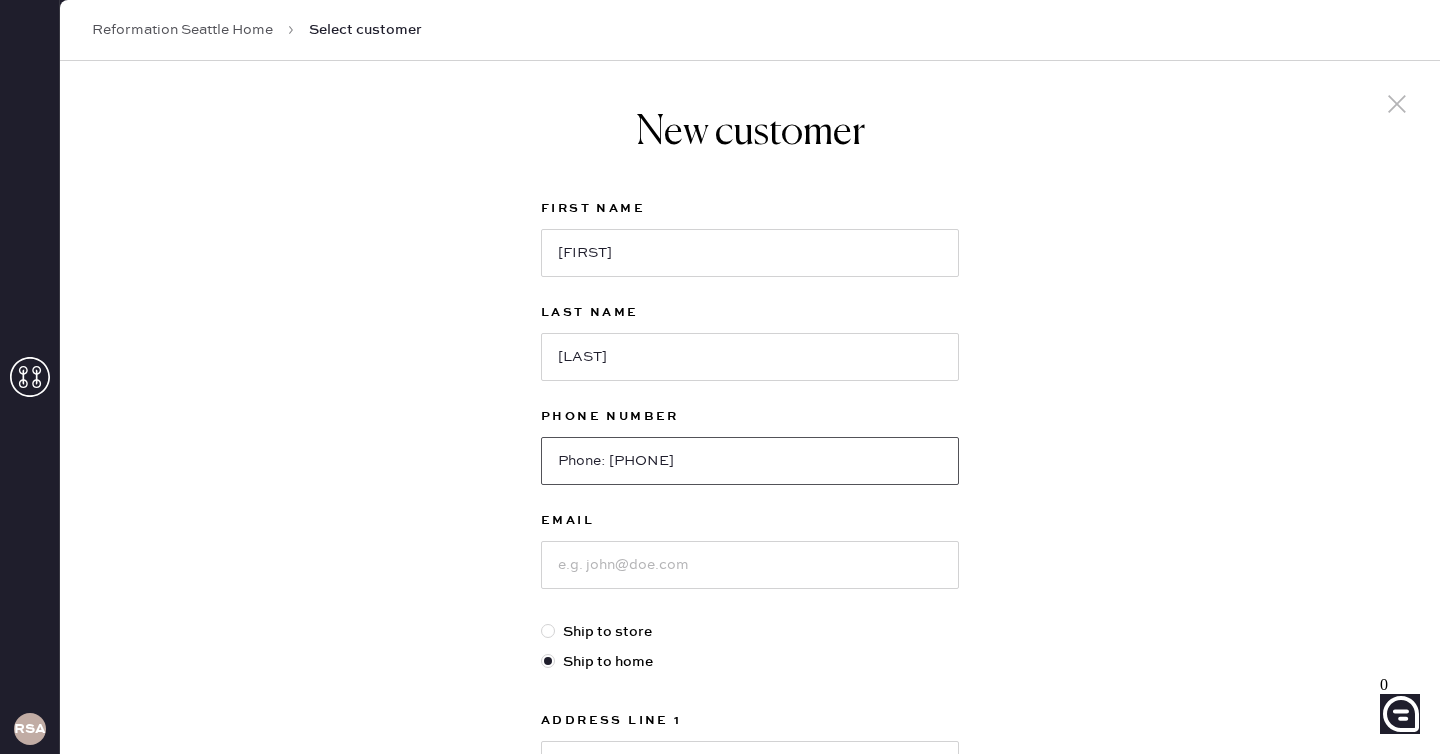 type on "Phone: [PHONE]" 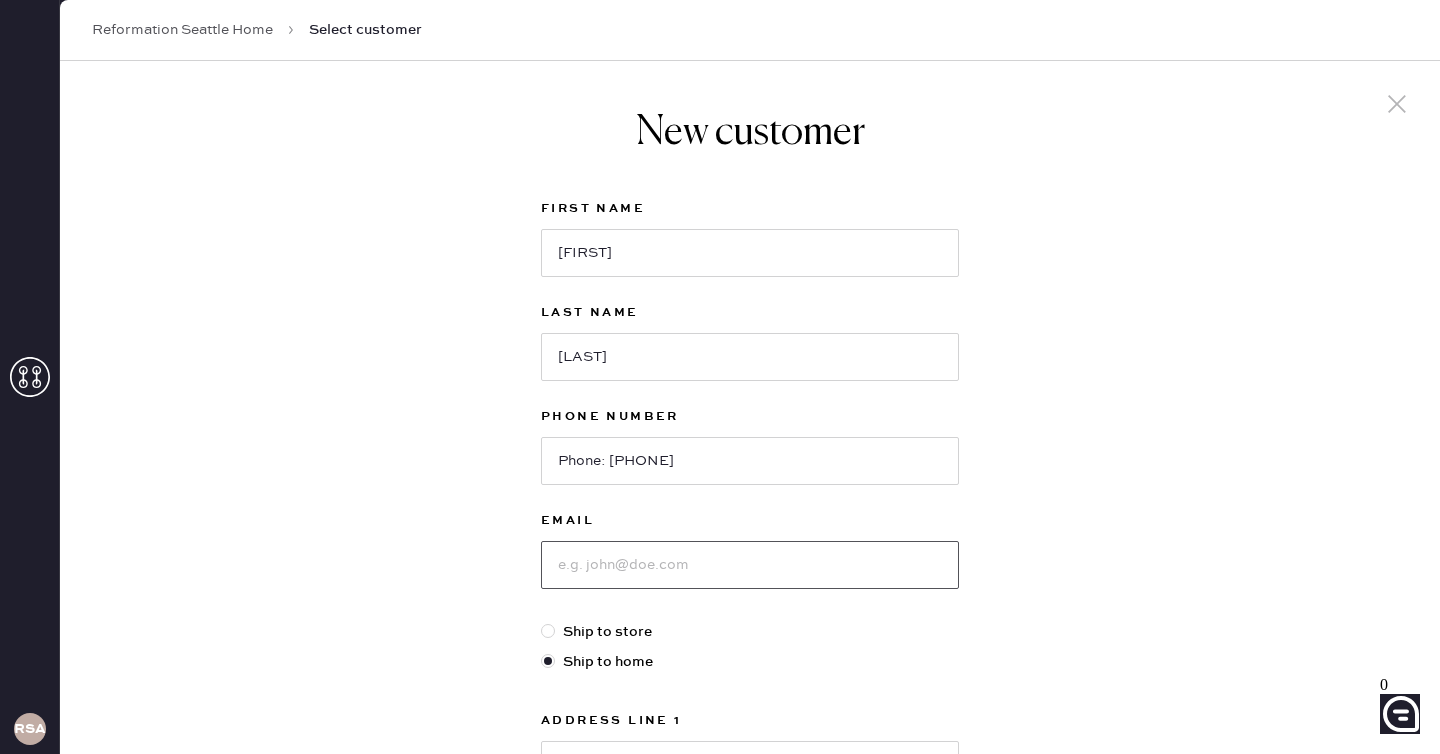 click at bounding box center [750, 565] 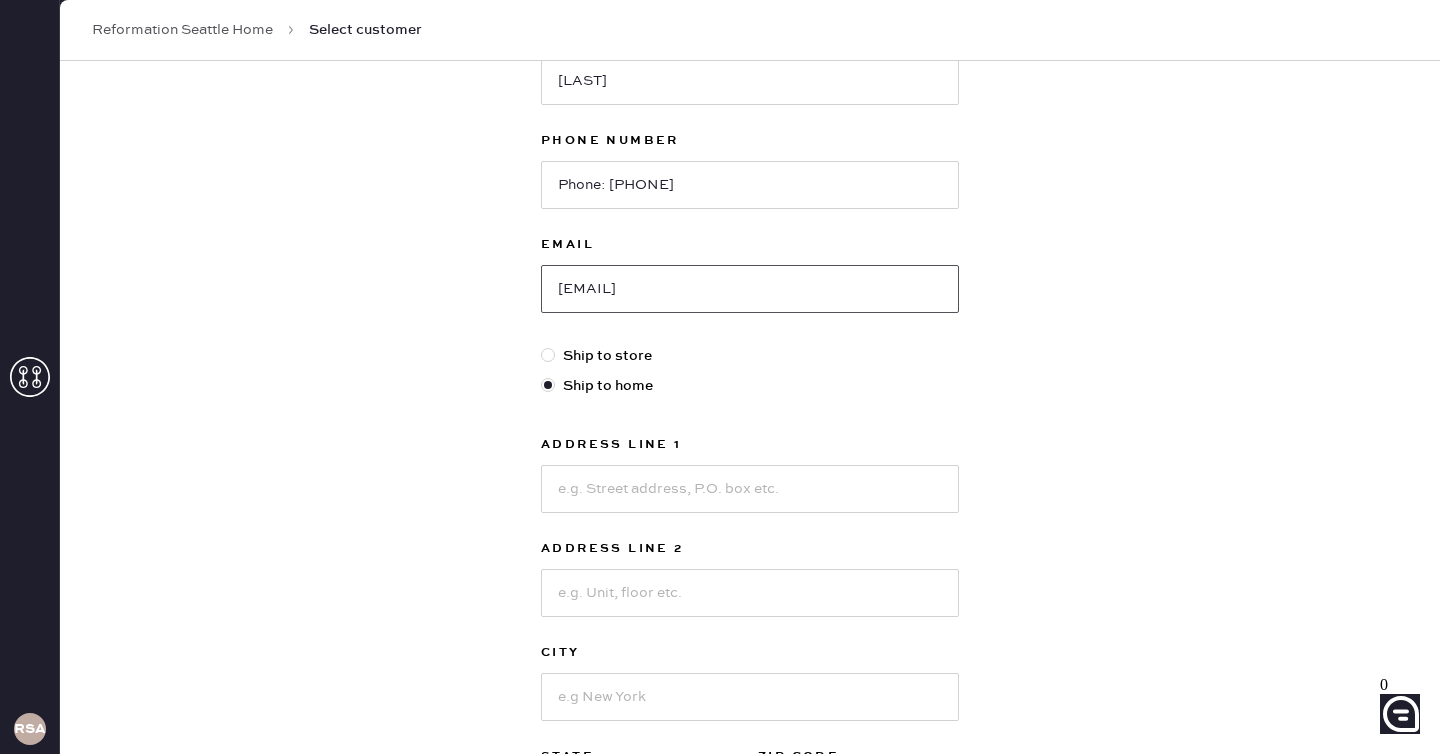 scroll, scrollTop: 277, scrollLeft: 0, axis: vertical 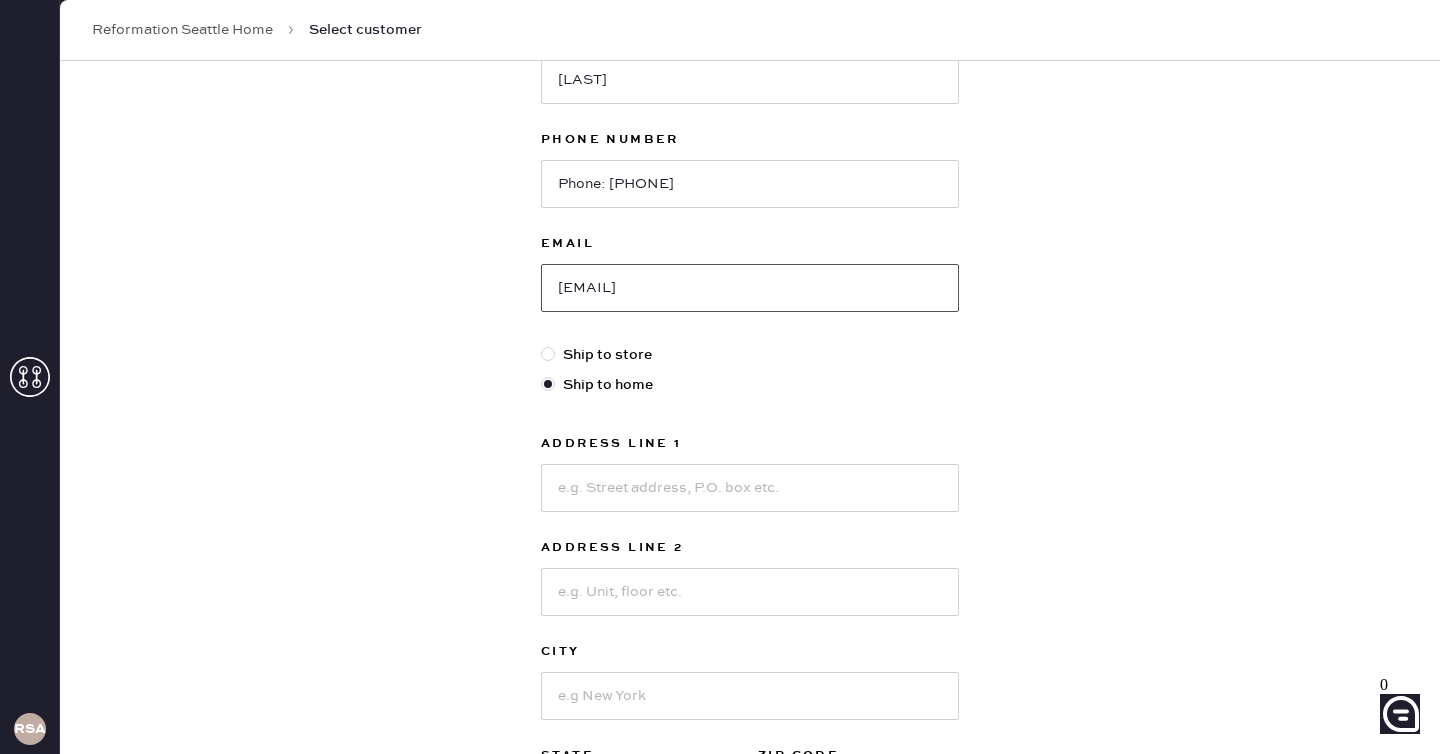 type on "[EMAIL]" 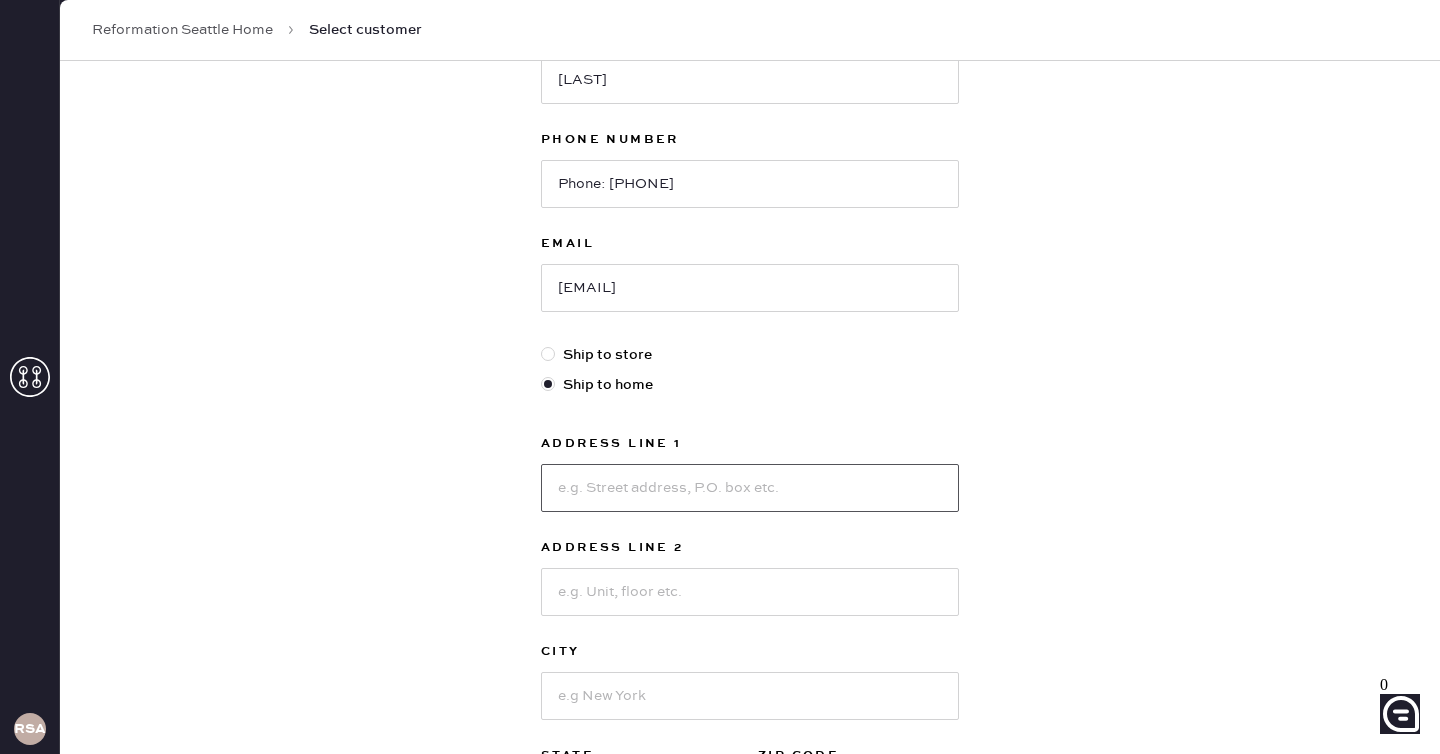 click at bounding box center [750, 488] 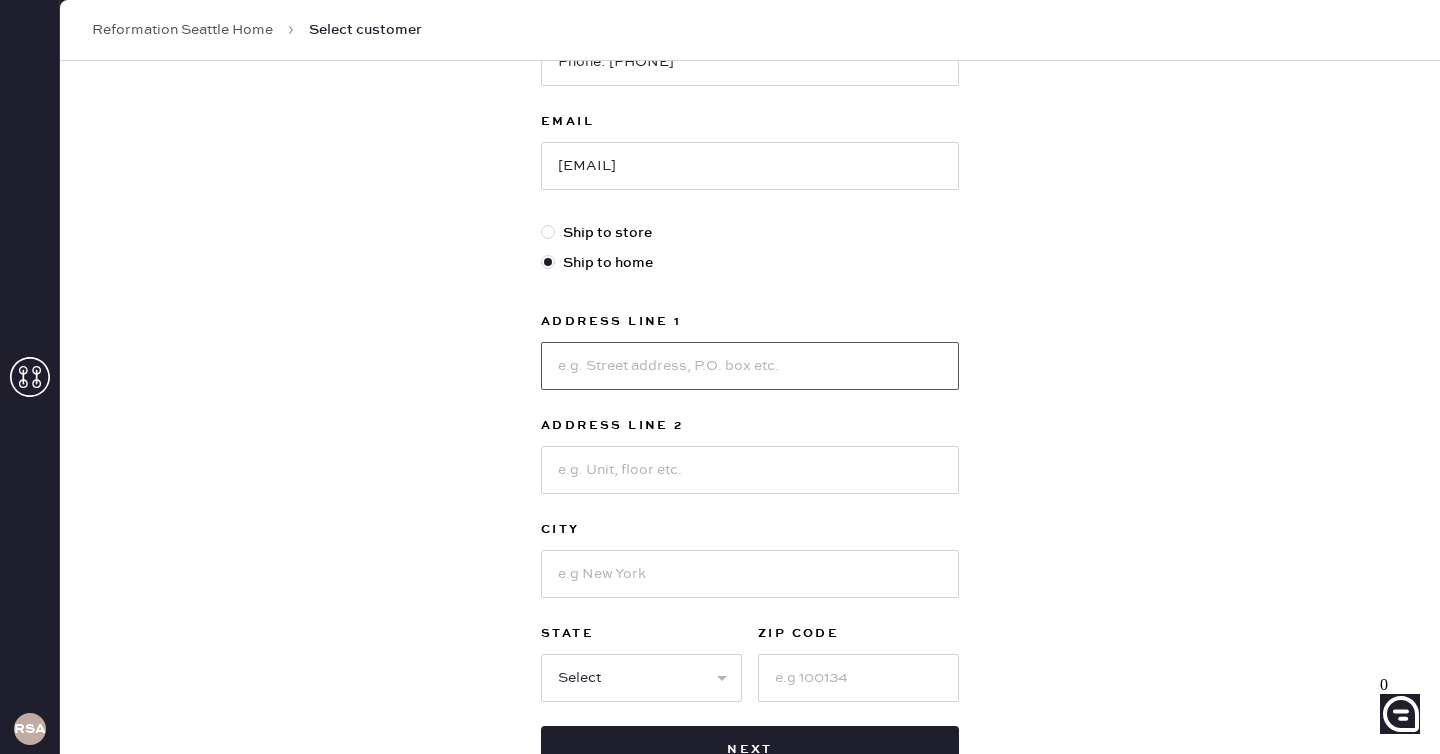 scroll, scrollTop: 403, scrollLeft: 0, axis: vertical 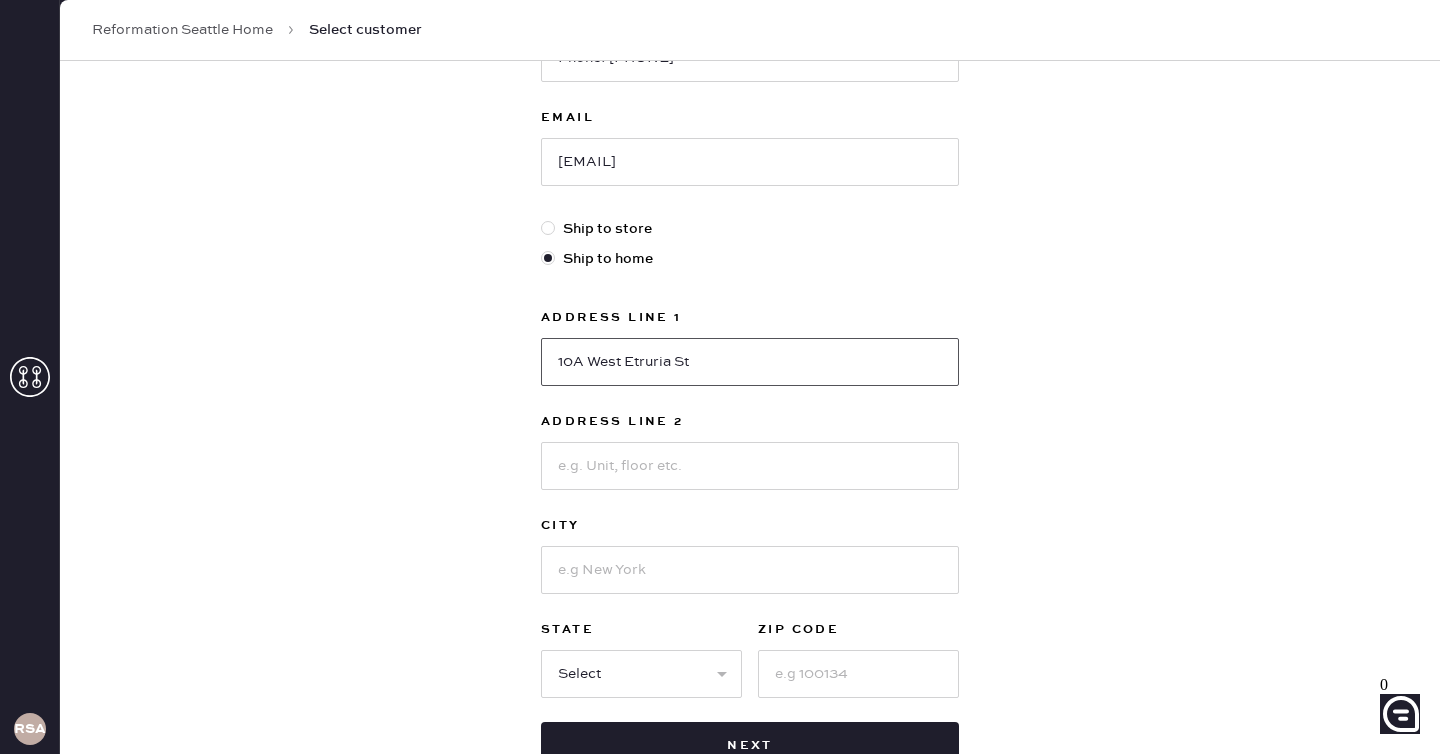 type on "10A West Etruria St" 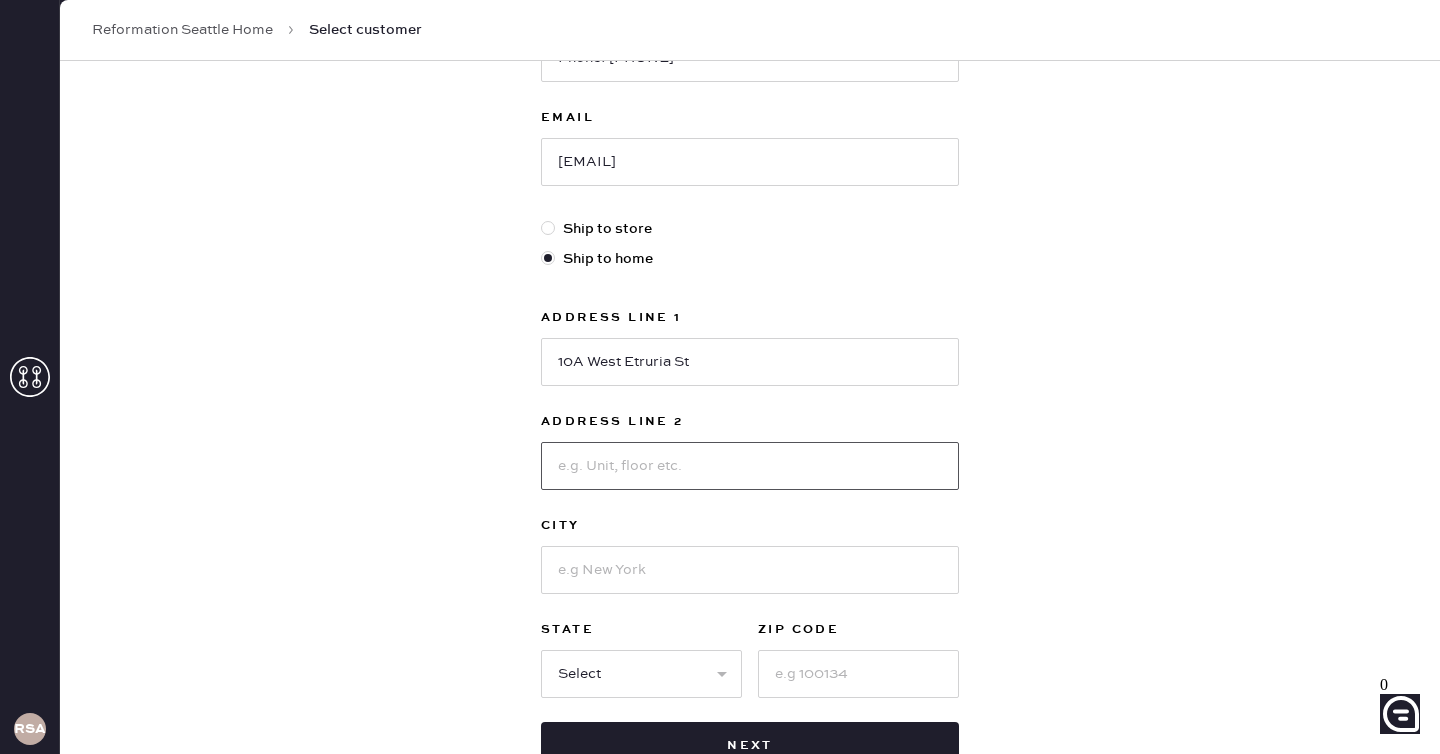 click at bounding box center [750, 466] 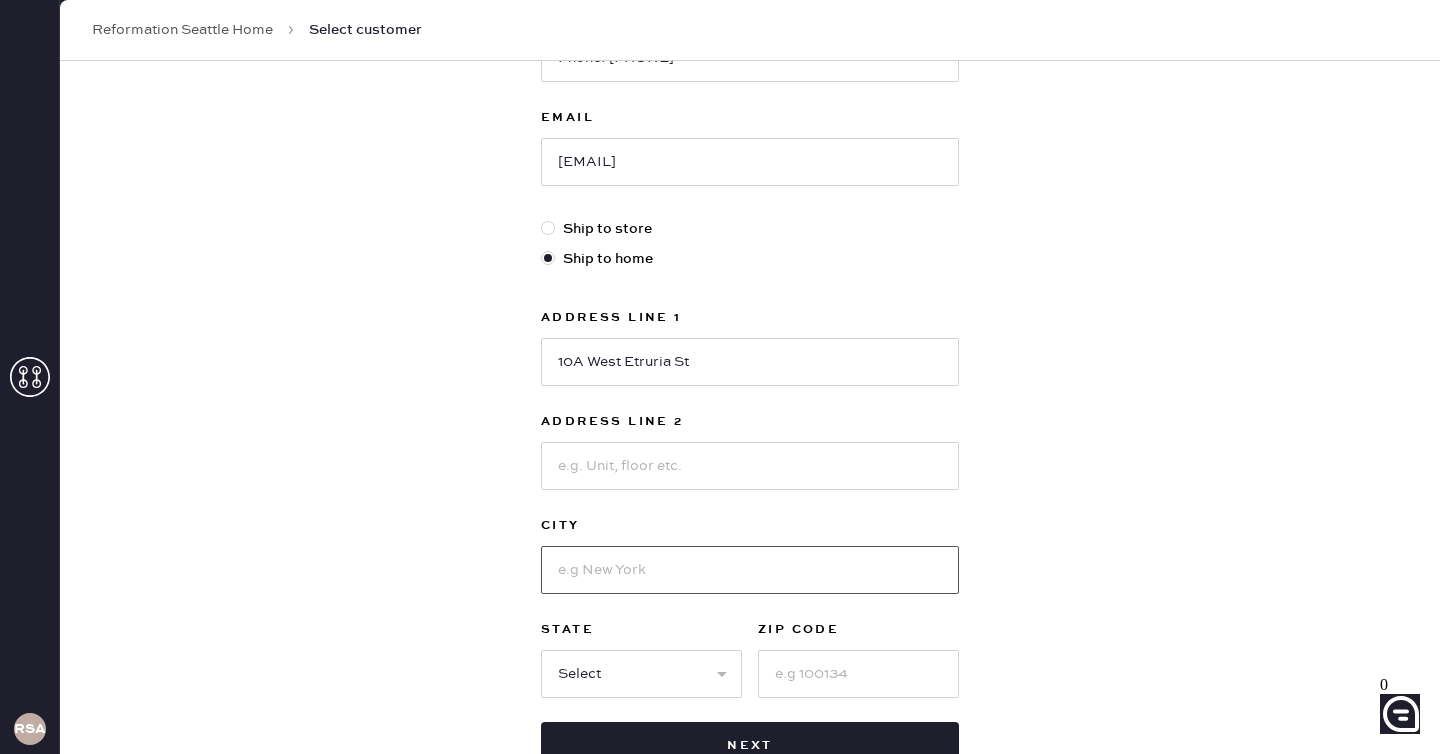 click at bounding box center [750, 570] 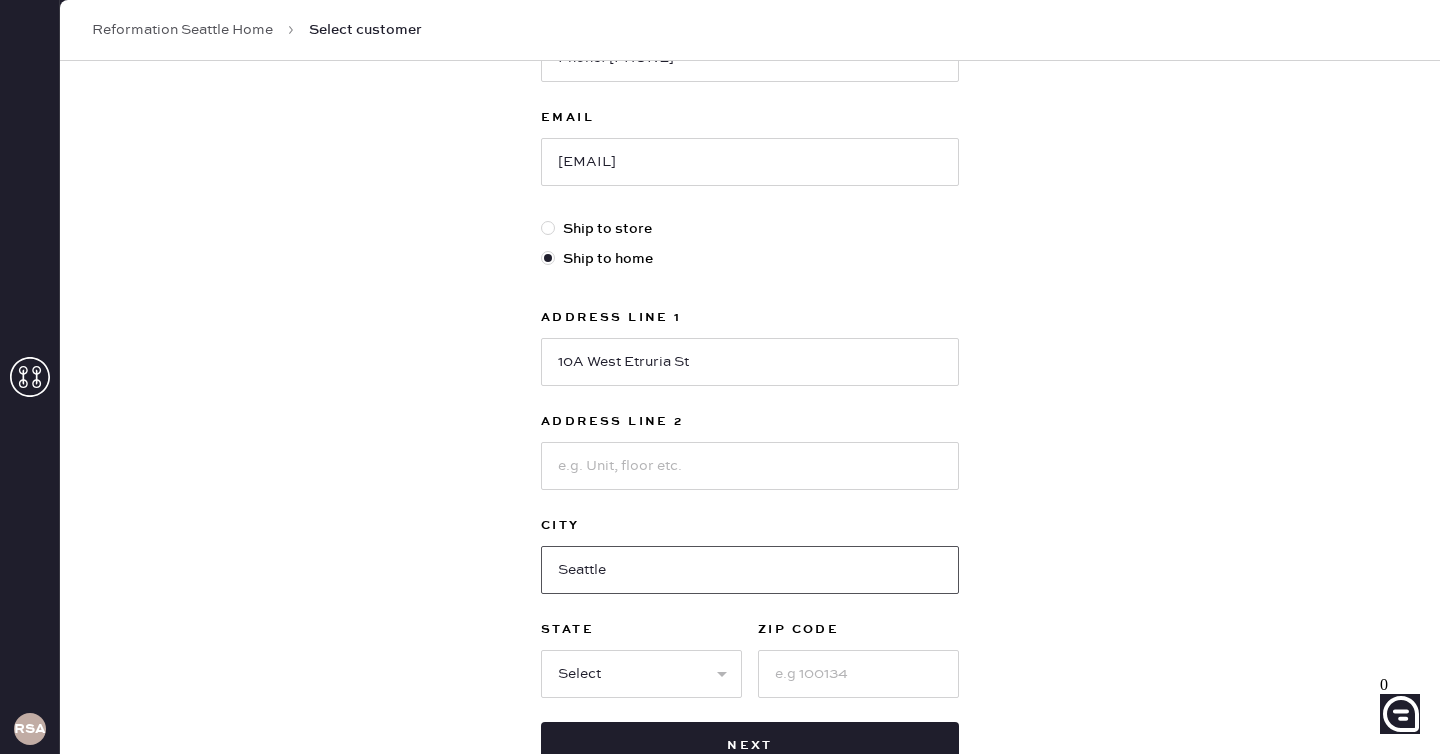 type on "Seattle" 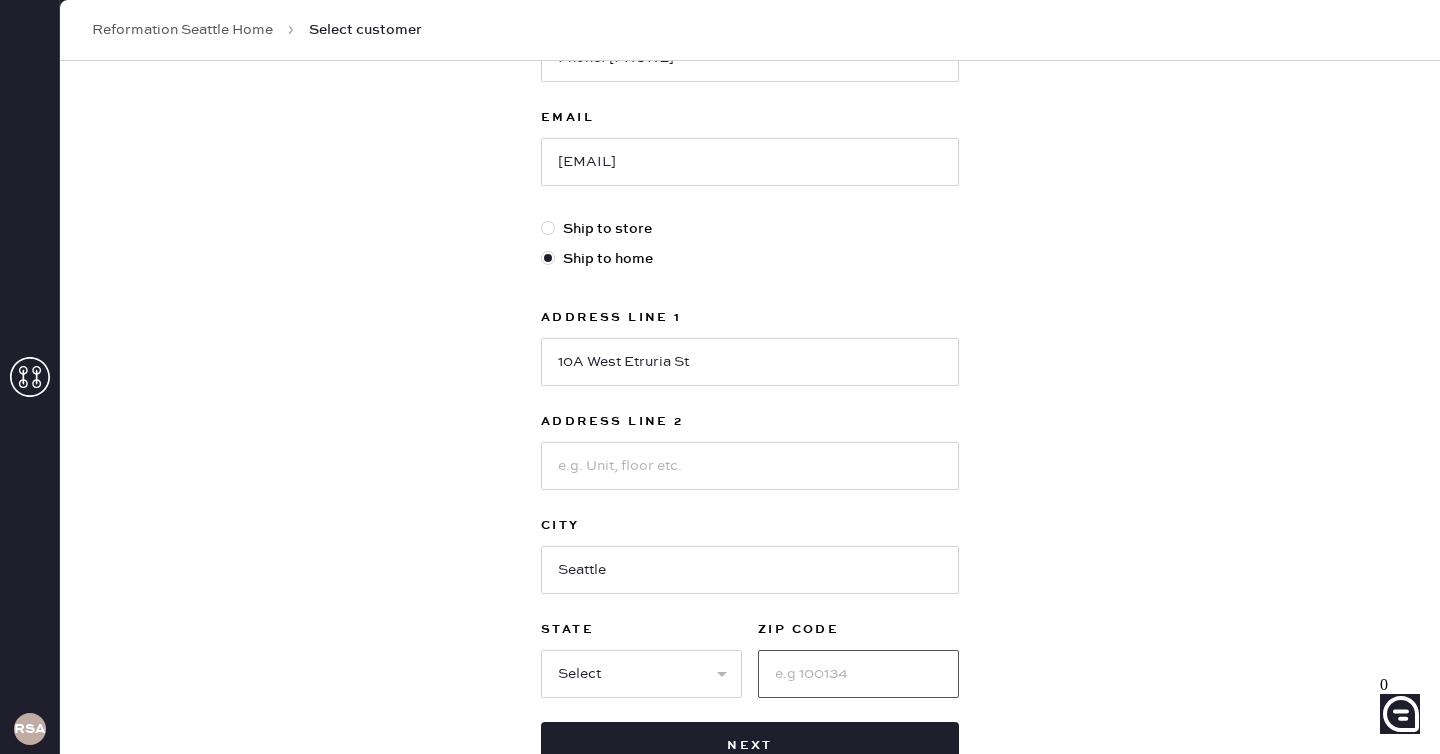 click at bounding box center [858, 674] 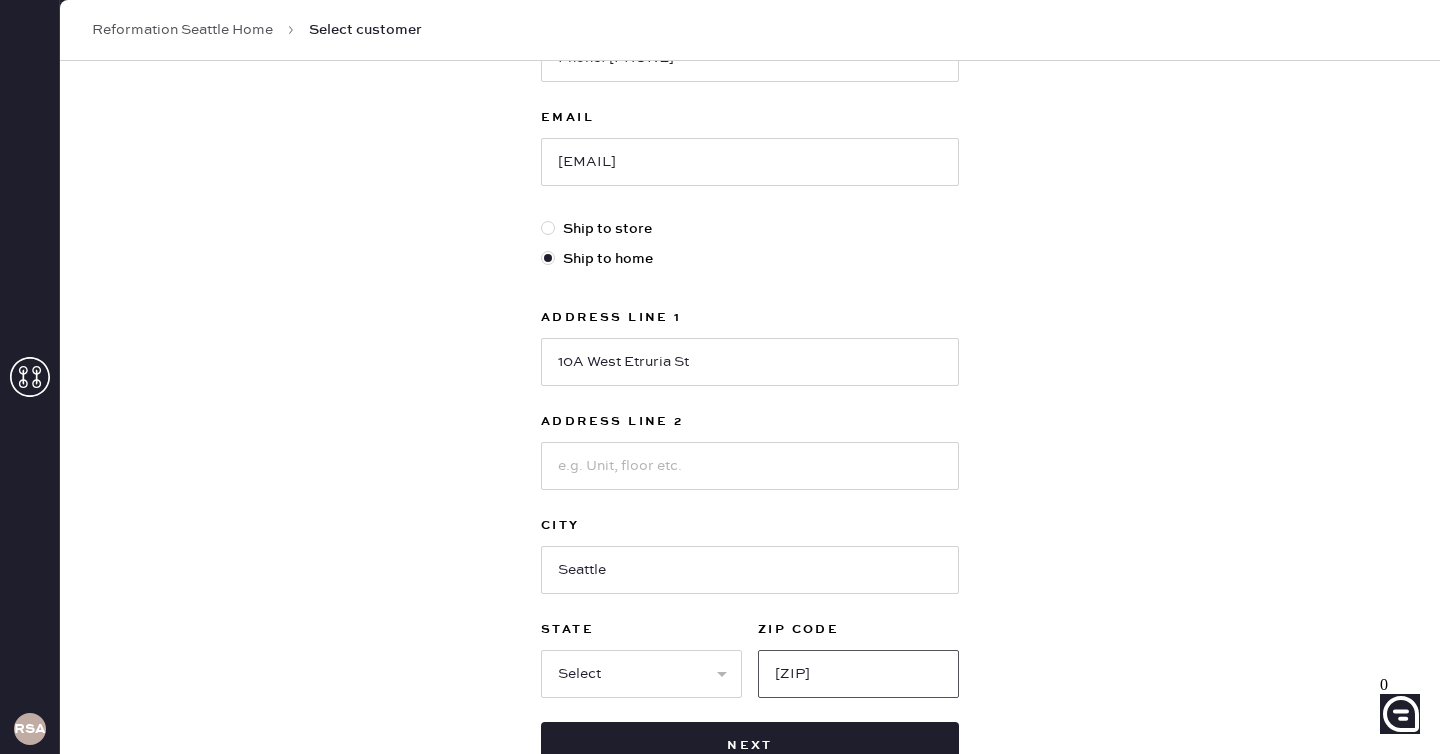 type on "[ZIP]" 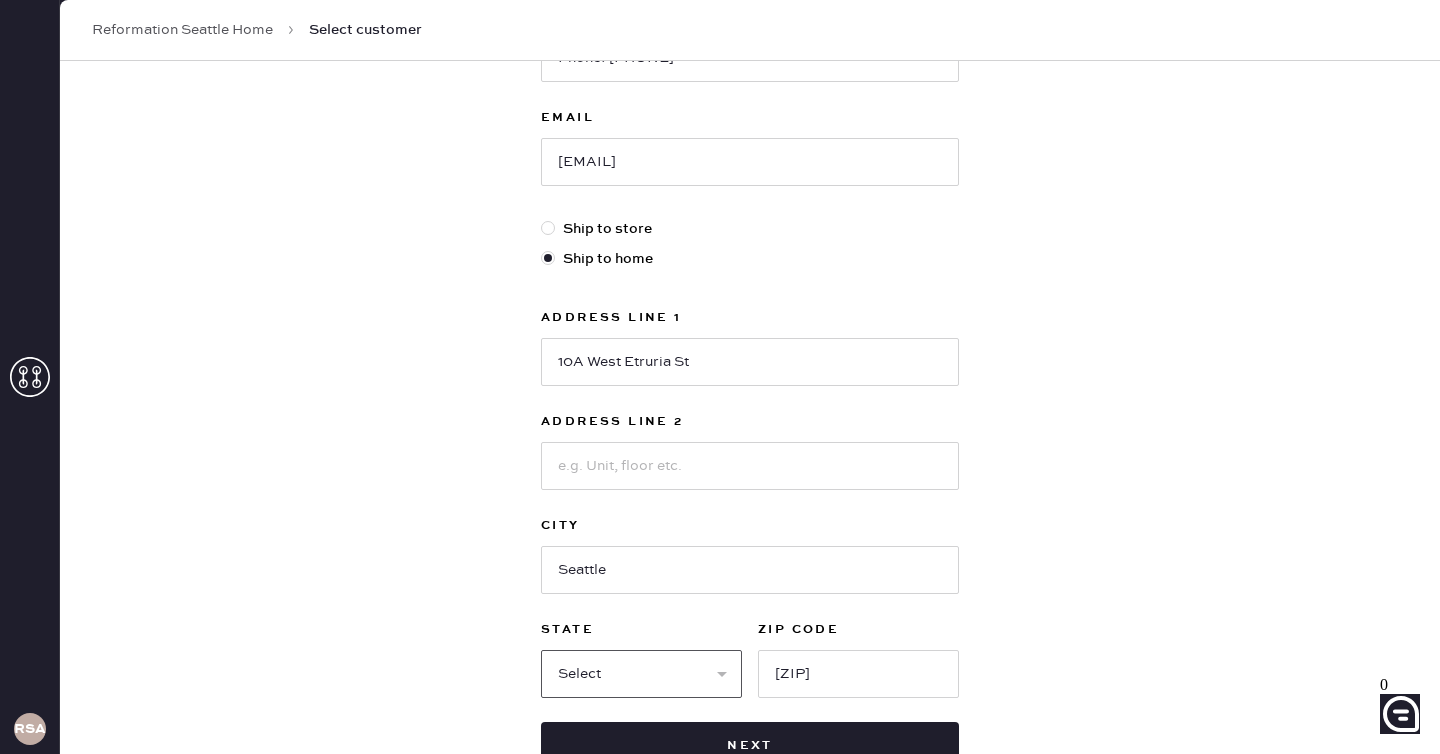 click on "Select AK AL AR AZ CA CO CT DC DE FL GA HI IA ID IL IN KS KY LA MA MD ME MI MN MO MS MT NC ND NE NH NJ NM NV NY OH OK OR PA RI SC SD TN TX UT VA VT WA WI WV WY" at bounding box center [641, 674] 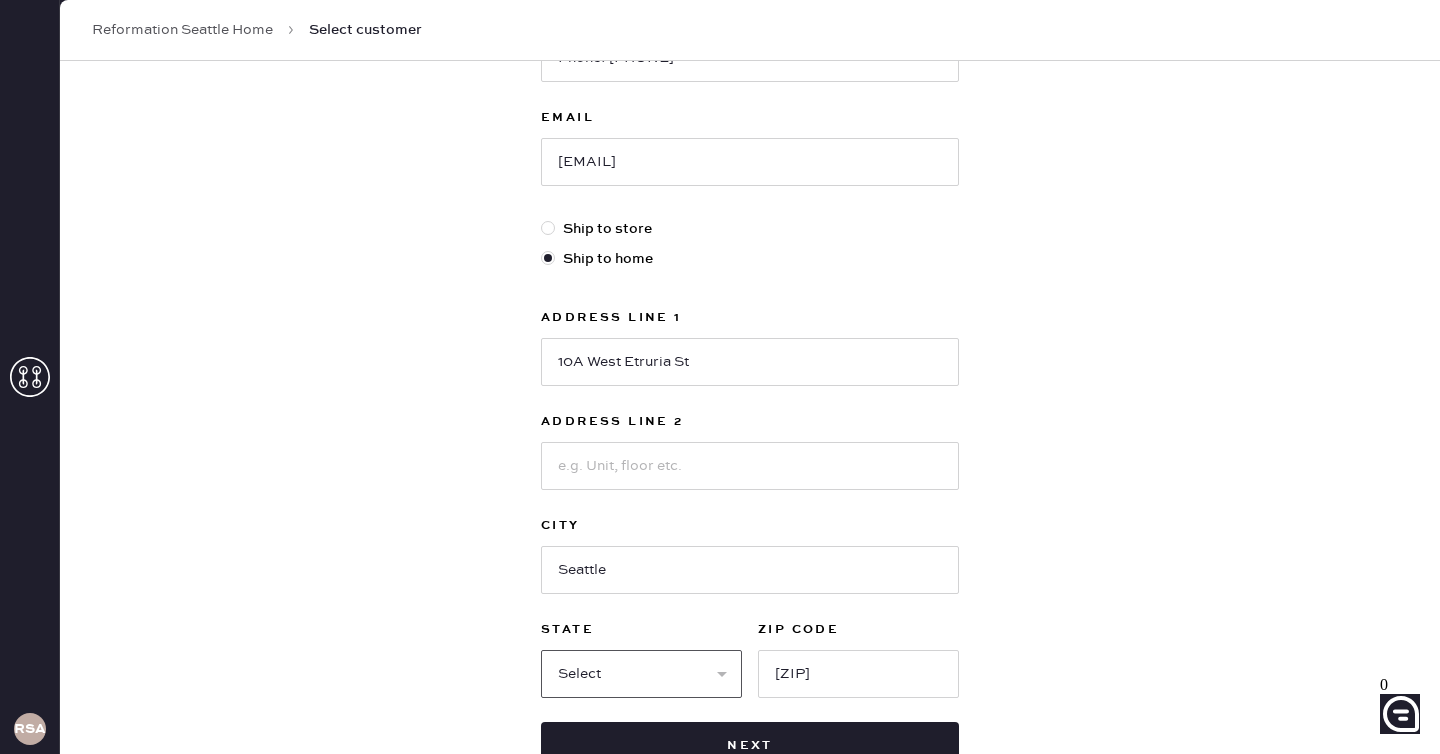 select on "WA" 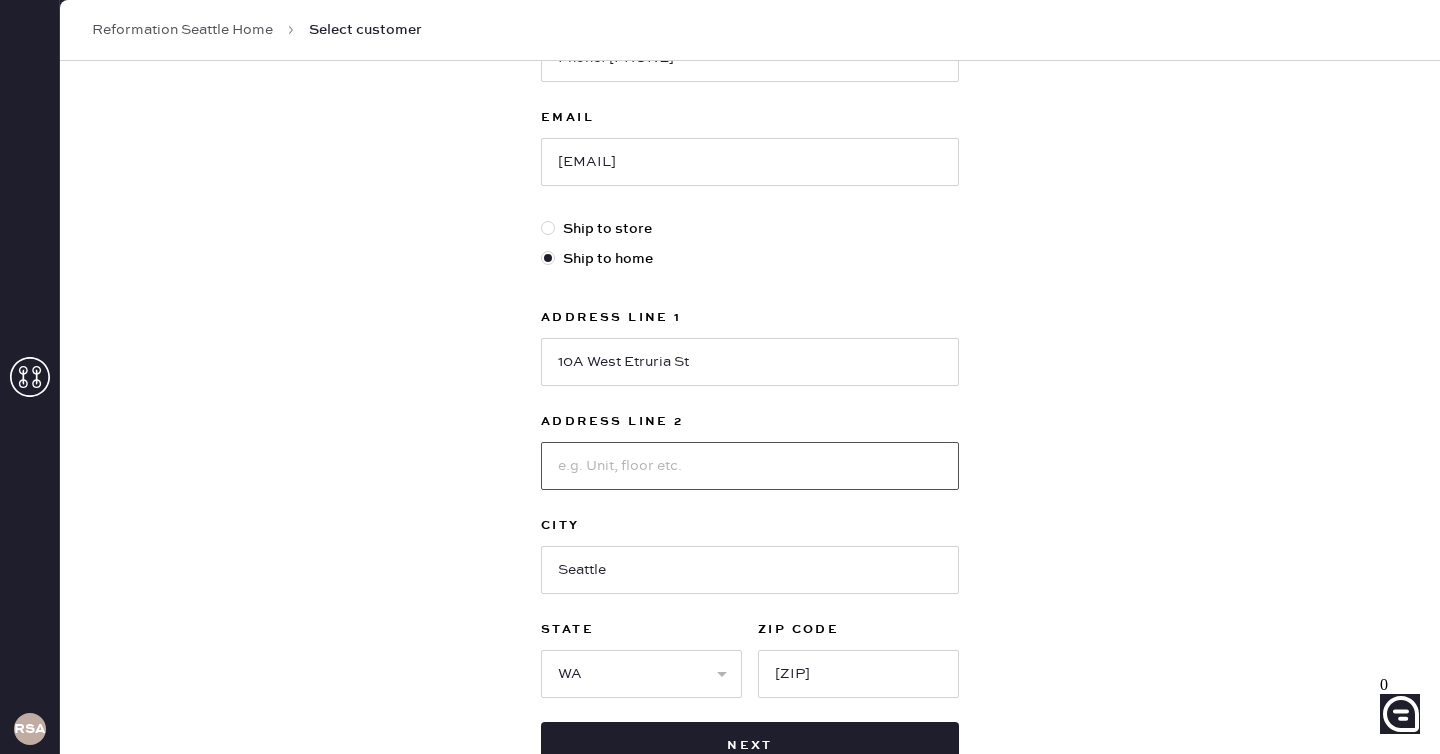 click at bounding box center [750, 466] 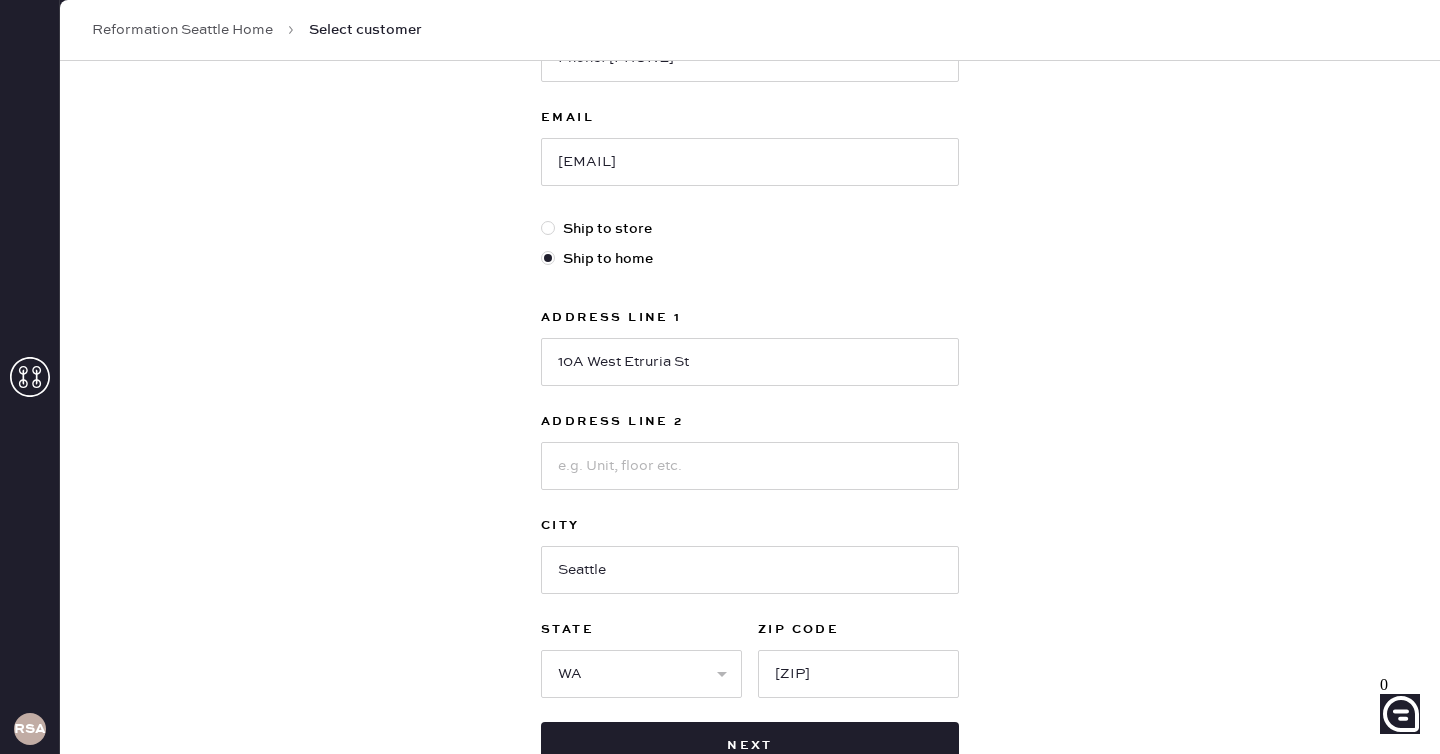click on "New customer First Name [FIRST] Last Name [LAST] Phone Number [PHONE] Email [EMAIL] Ship to store Ship to home Address Line 1 [NUMBER] [STREET] Address Line 2 City [CITY] State Select AK AL AR AZ CA CO CT DC DE FL GA HI IA ID IL IN KS KY LA MA MD ME MI MN MO MS MT NC ND NE NH NJ NM NV NY OH OK OR PA RI SC SD TN TX UT VA VT WA WI WV WY ZIP Code [ZIP] Next" at bounding box center (750, 278) 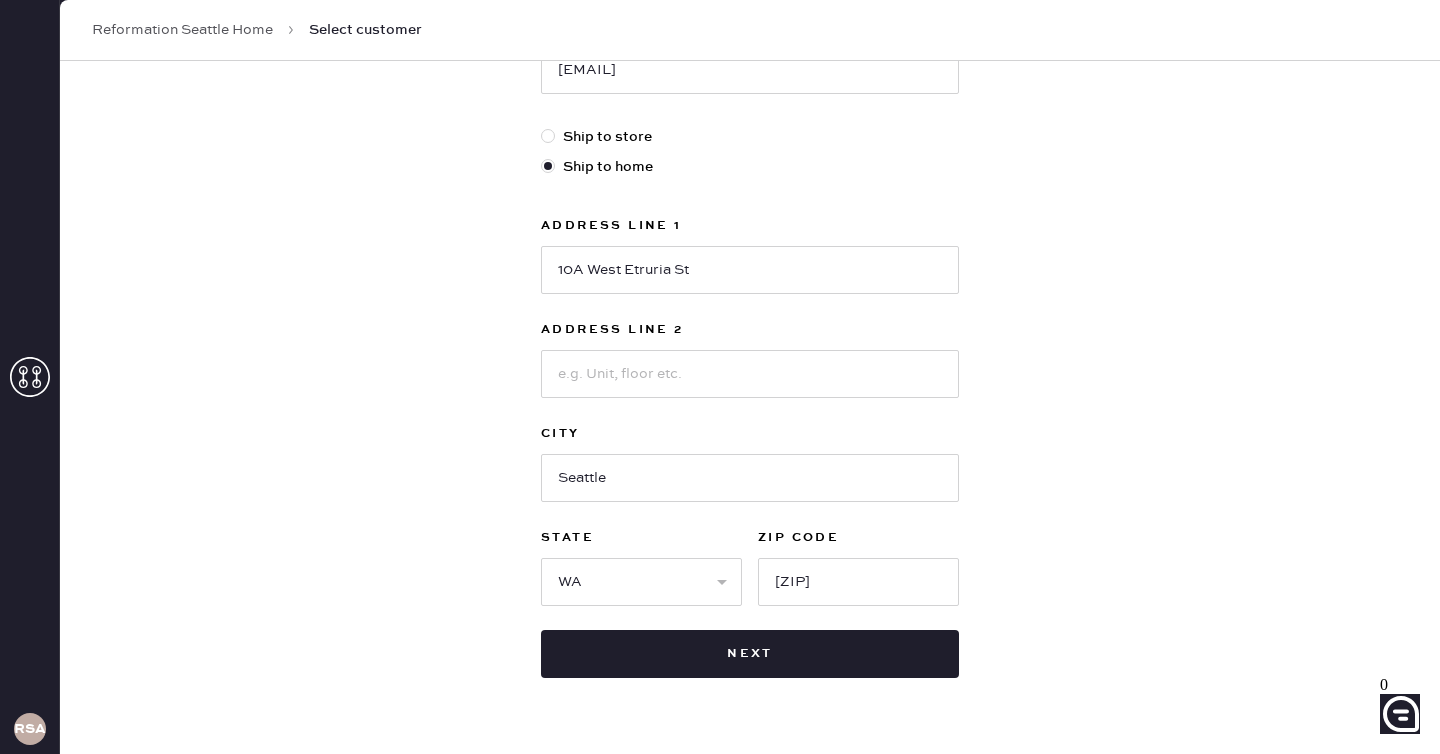 scroll, scrollTop: 497, scrollLeft: 0, axis: vertical 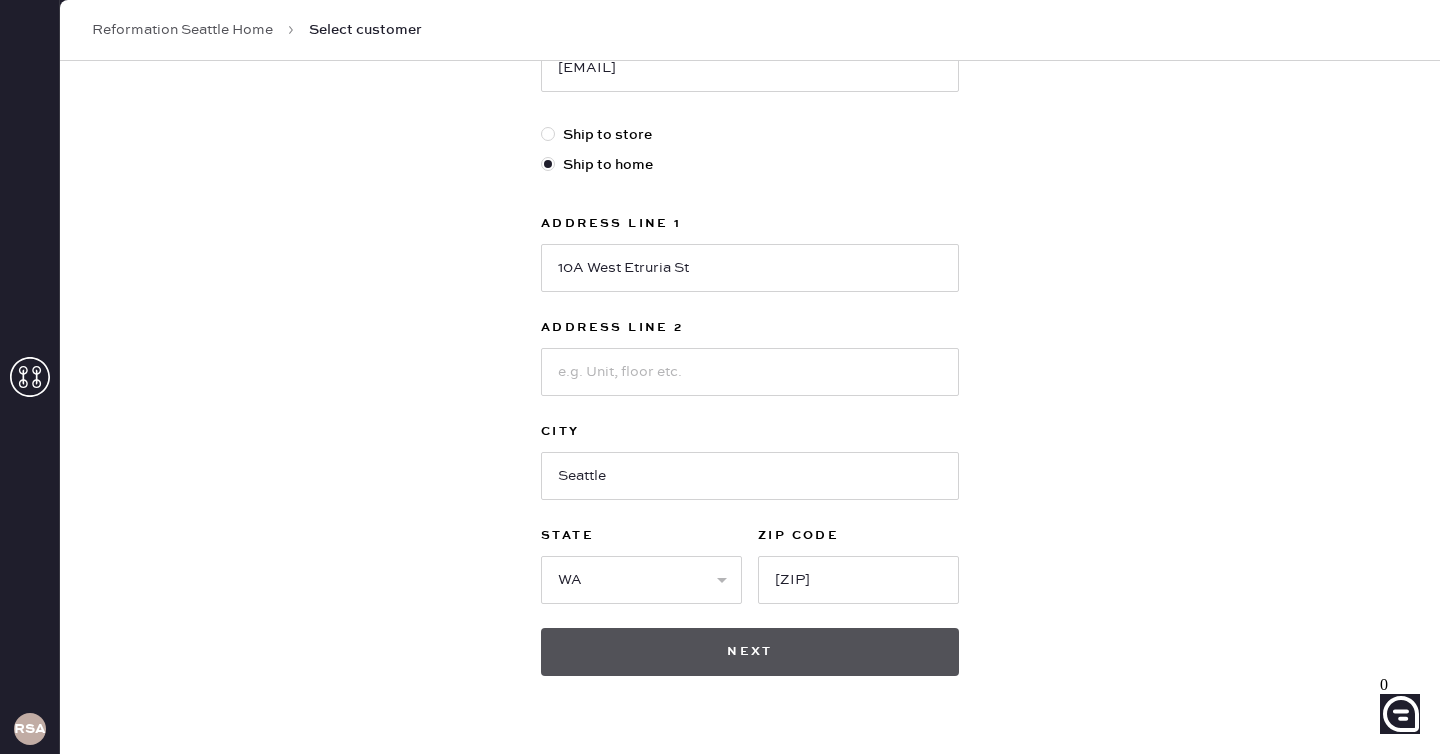 click on "Next" at bounding box center (750, 652) 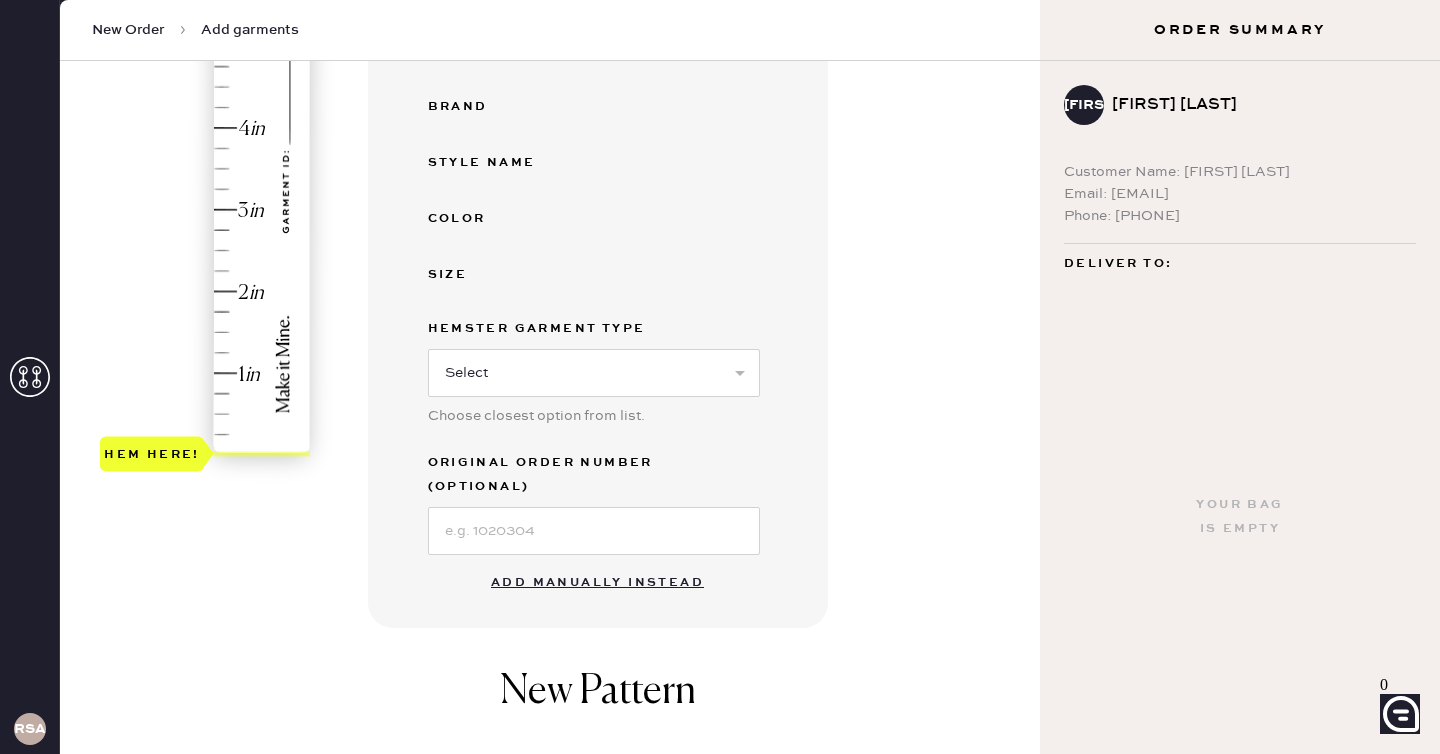 scroll, scrollTop: 421, scrollLeft: 0, axis: vertical 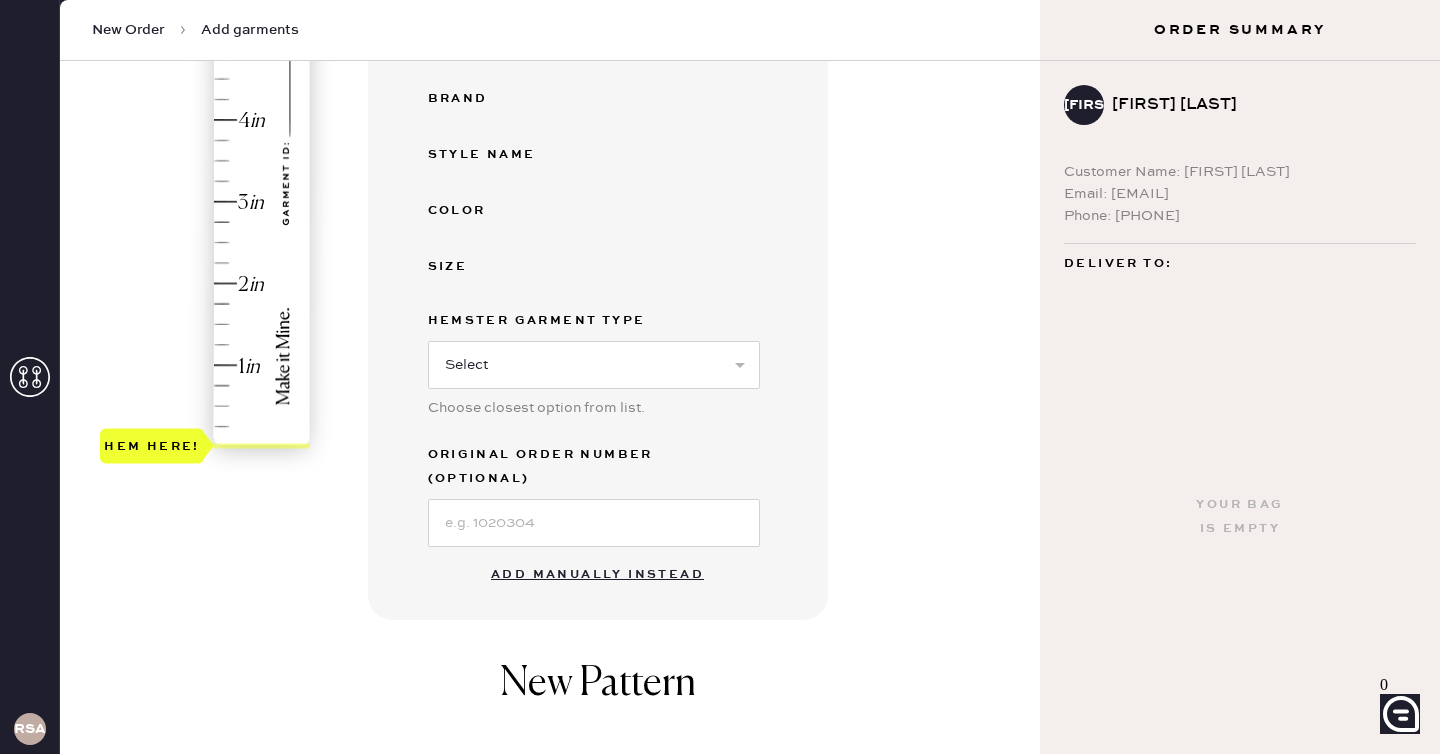 click on "Add manually instead" at bounding box center [597, 575] 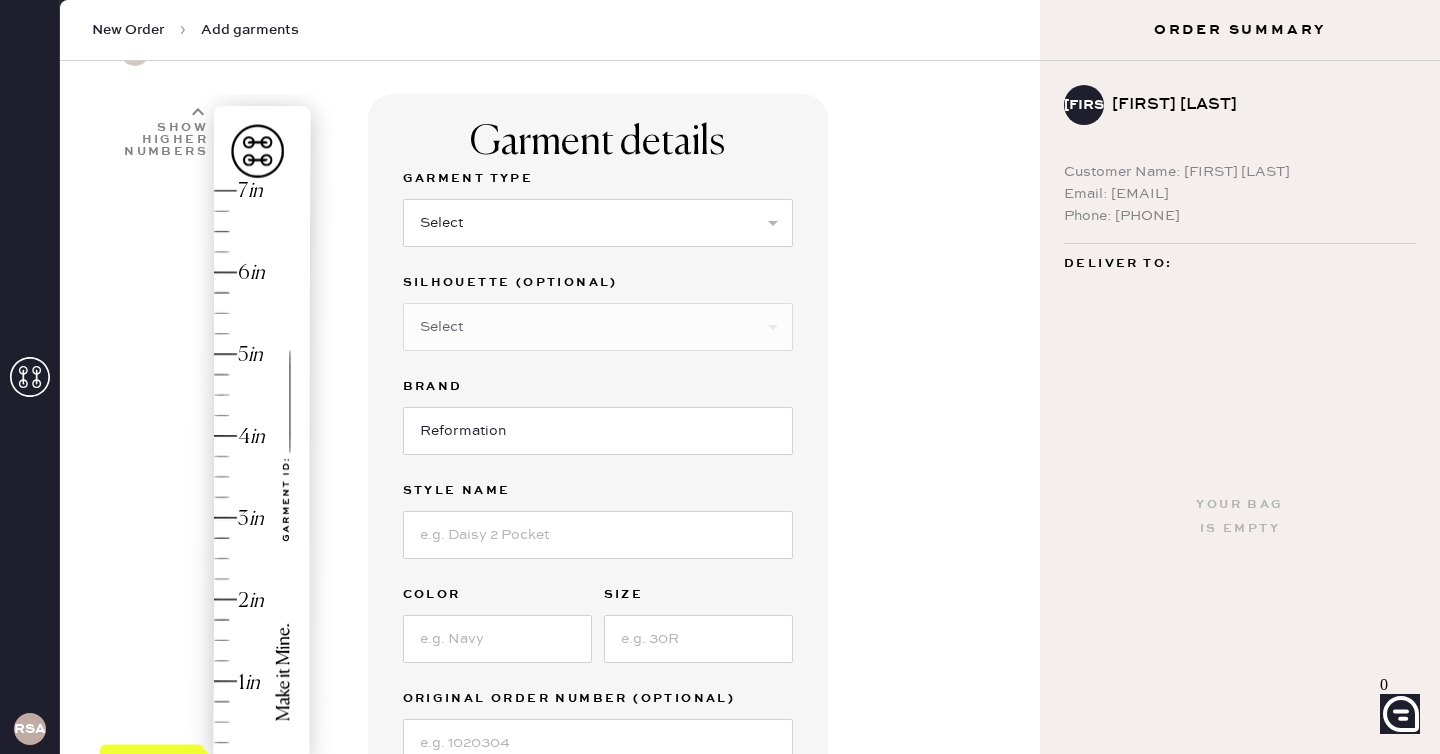 scroll, scrollTop: 62, scrollLeft: 0, axis: vertical 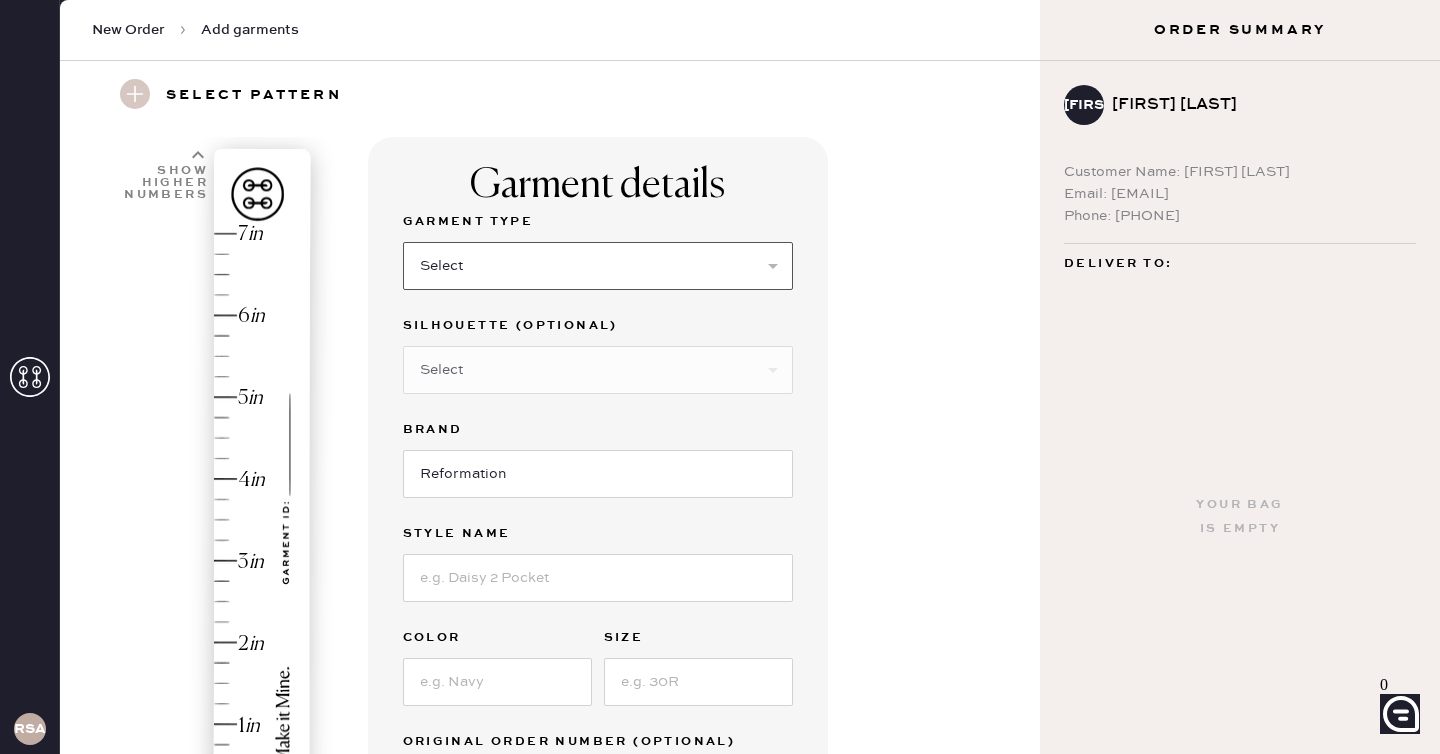 click on "Select Basic Skirt Jeans Leggings Pants Shorts Basic Sleeved Dress Basic Sleeveless Dress Basic Strap Dress Strap Jumpsuit Button Down Top Sleeved Top Sleeveless Top" at bounding box center (598, 266) 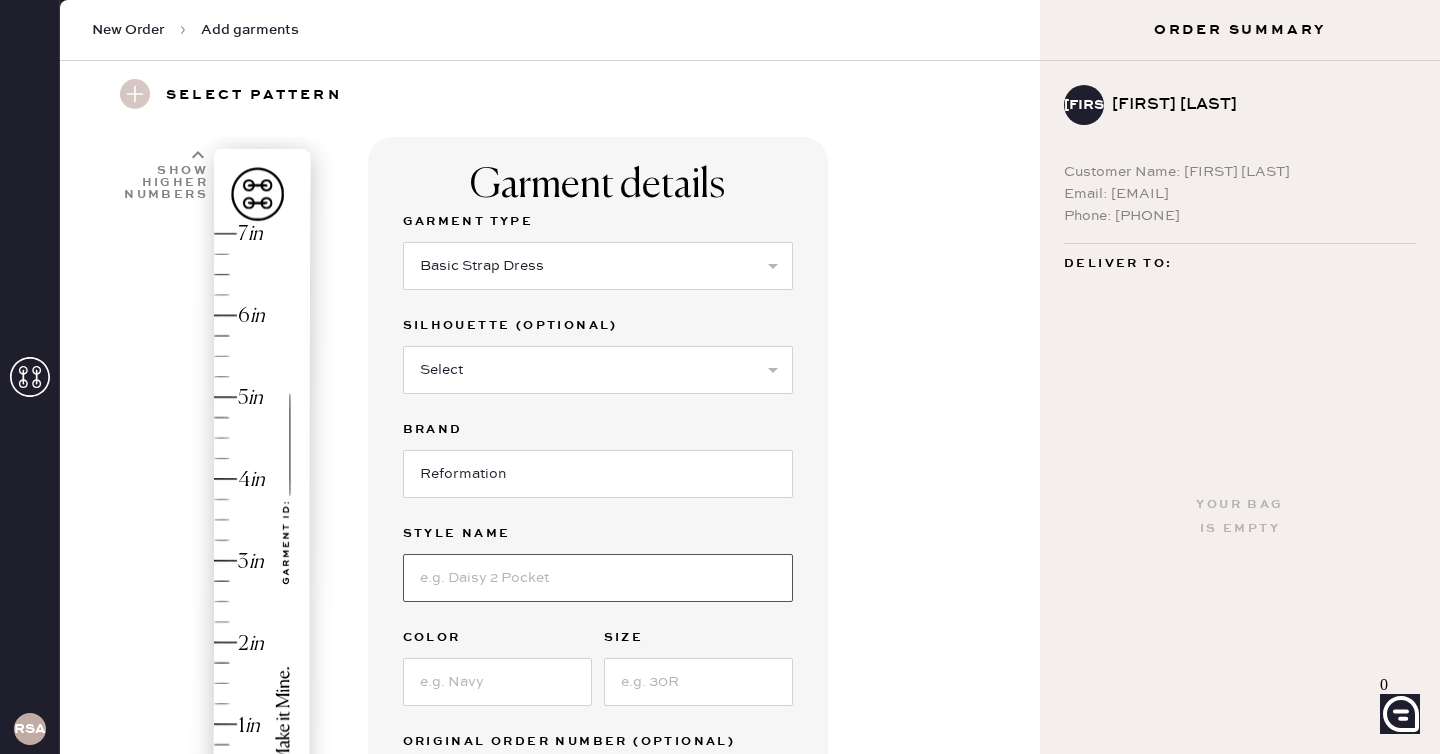 click at bounding box center (598, 578) 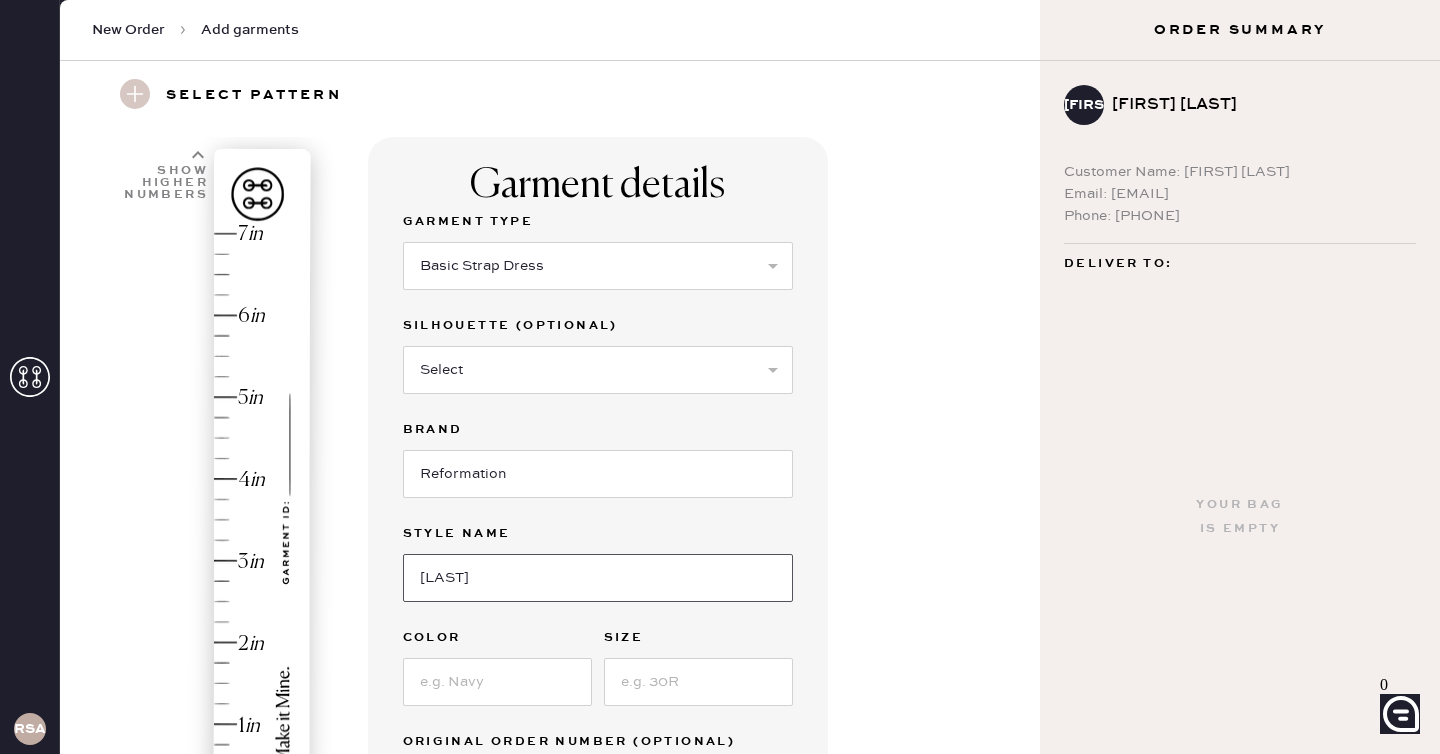 type on "[LAST] Silk Dress" 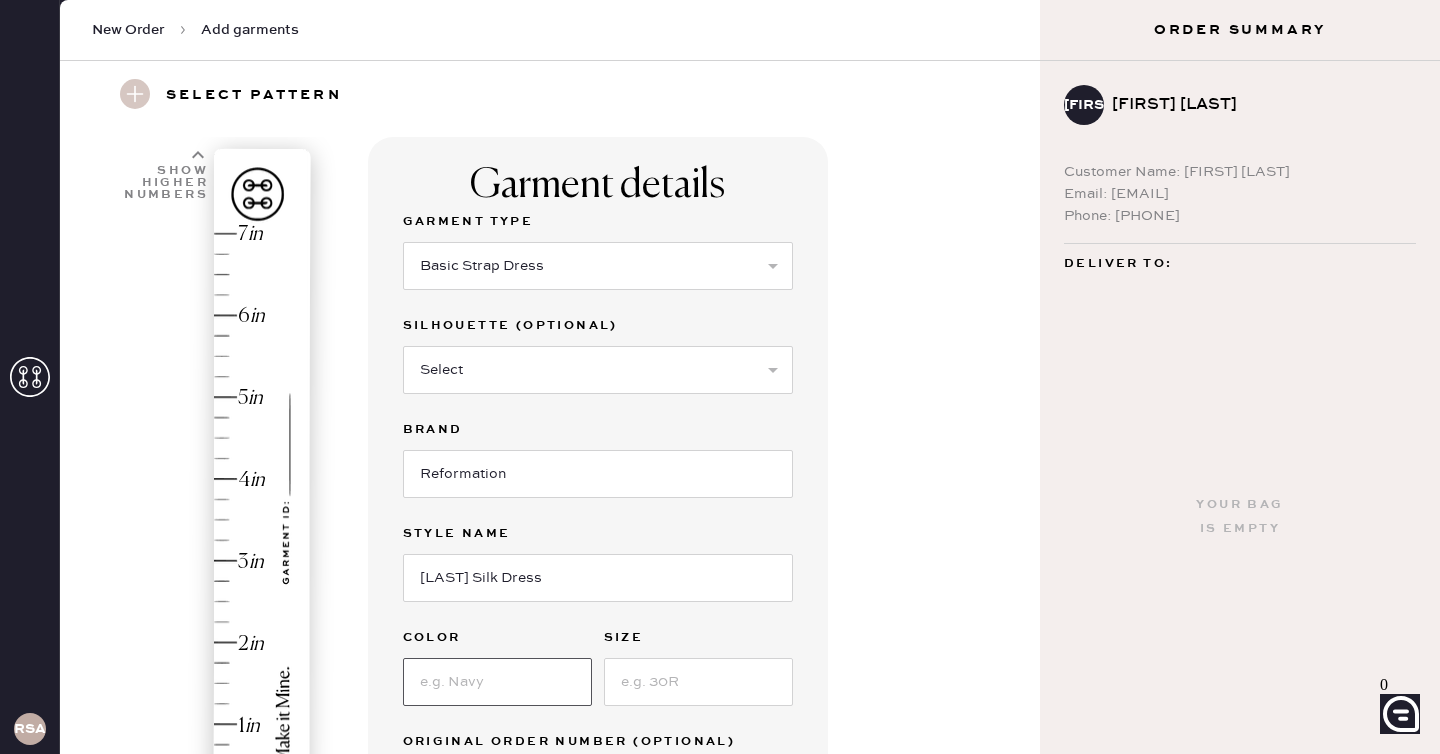 click at bounding box center [497, 682] 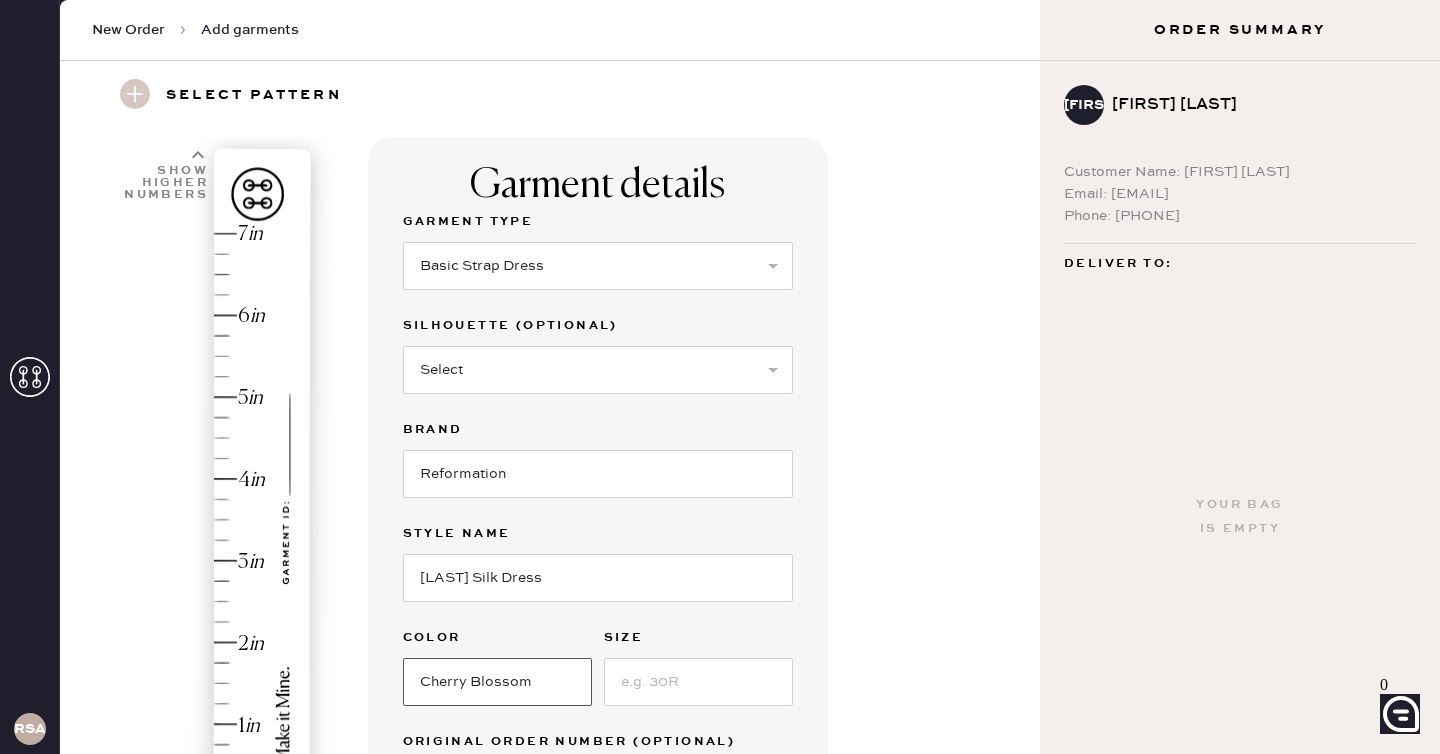 type on "Cherry Blossom" 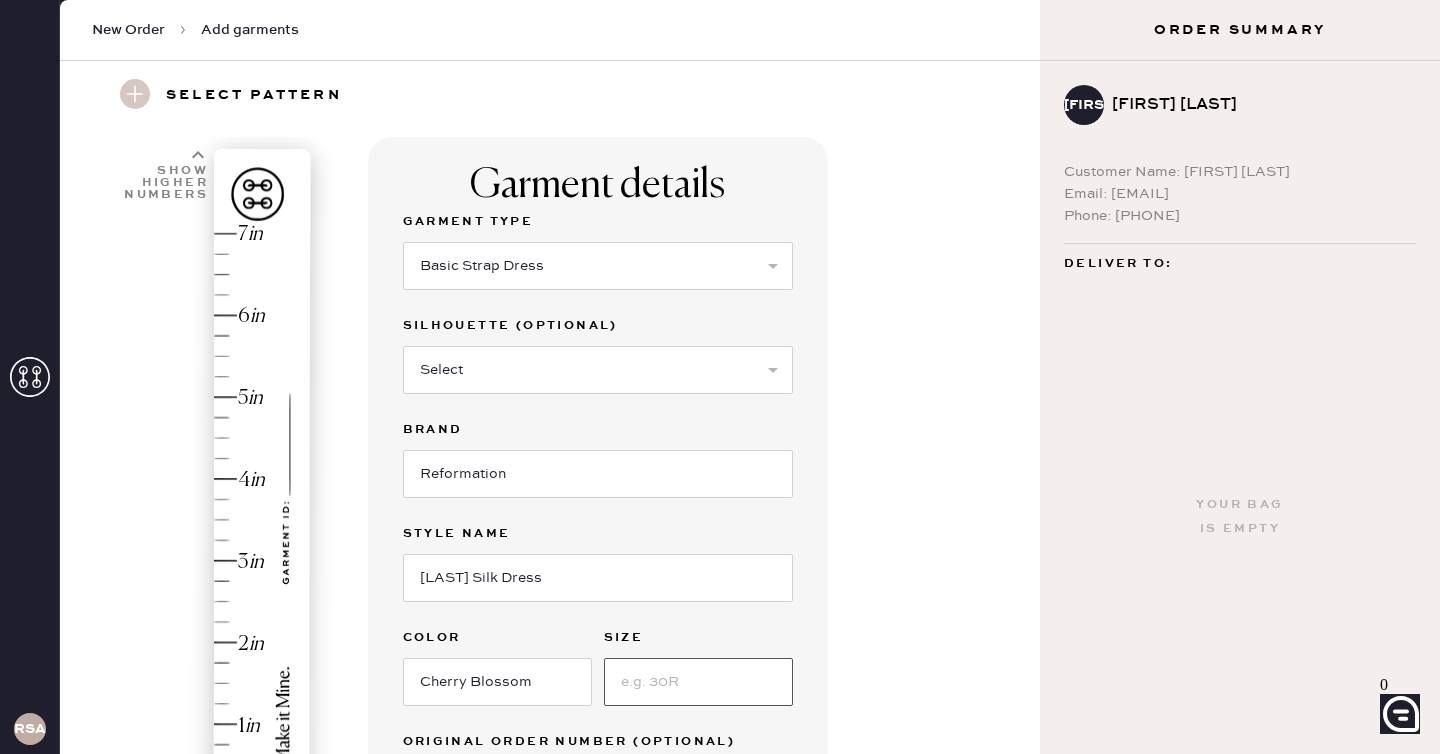 click at bounding box center (698, 682) 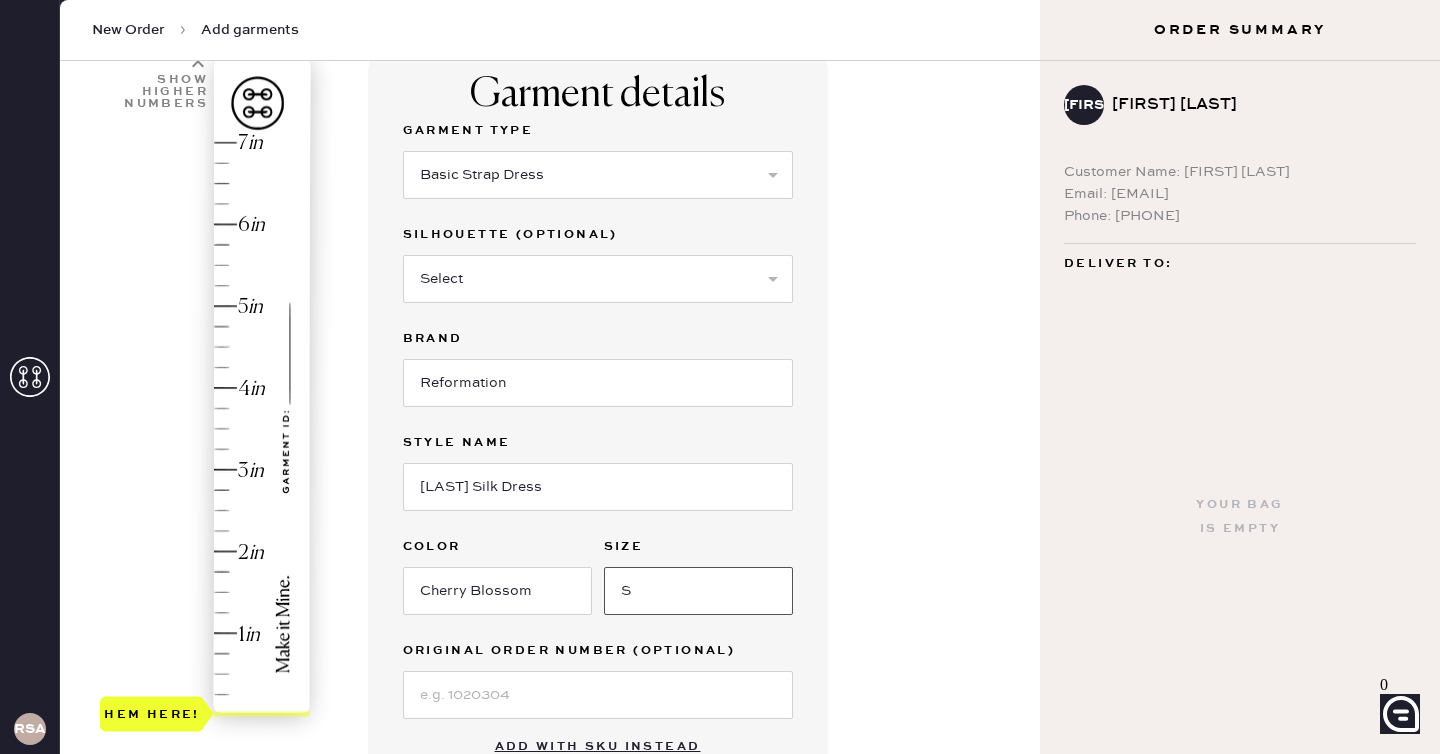 scroll, scrollTop: 155, scrollLeft: 0, axis: vertical 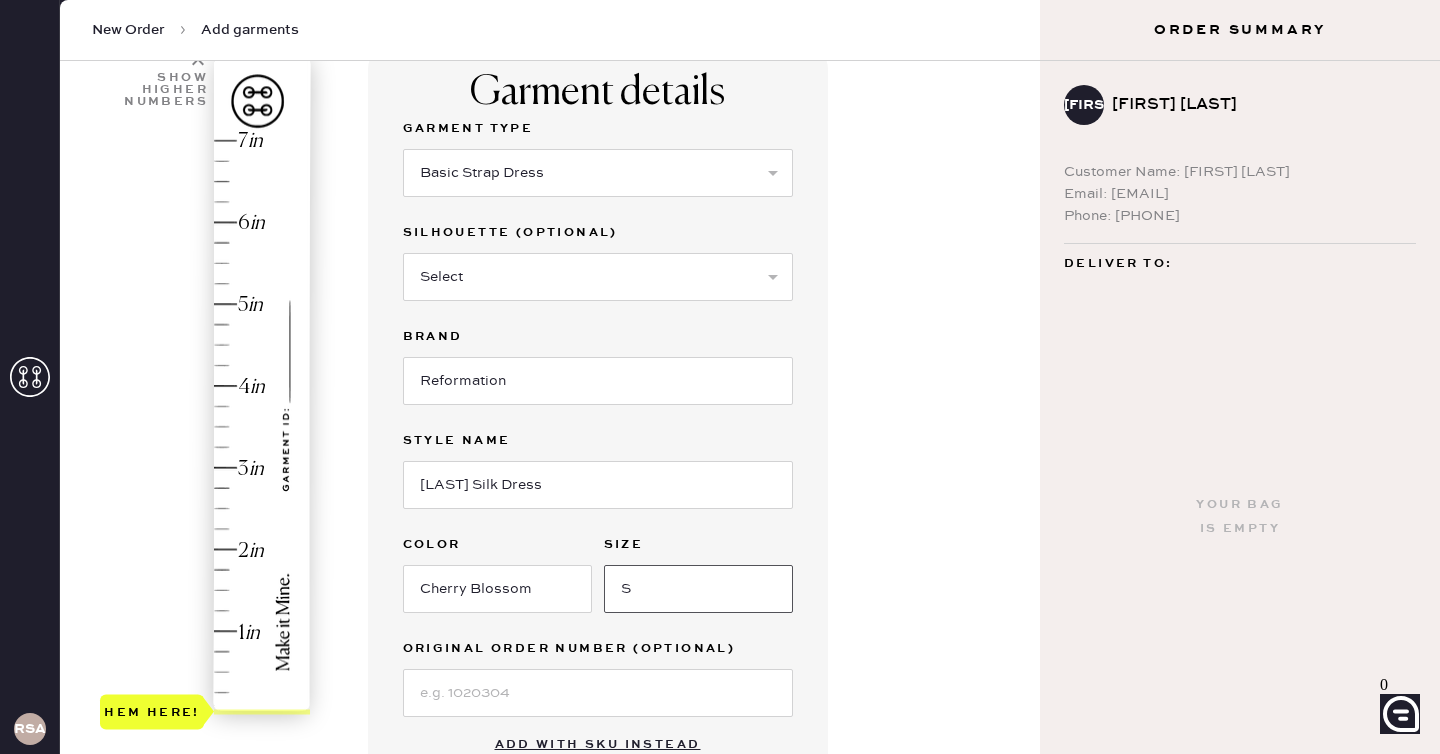 type on "S" 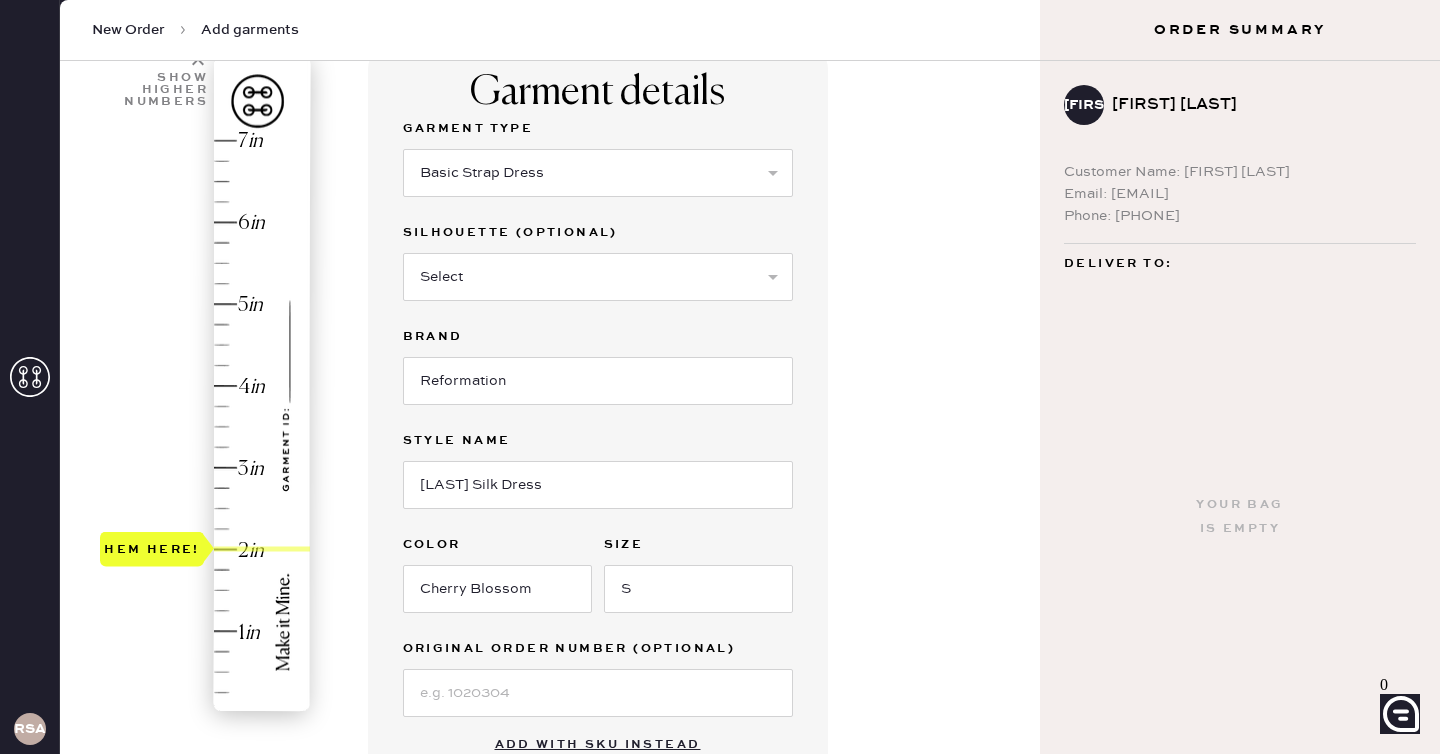 click on "Hem here!" at bounding box center [206, 427] 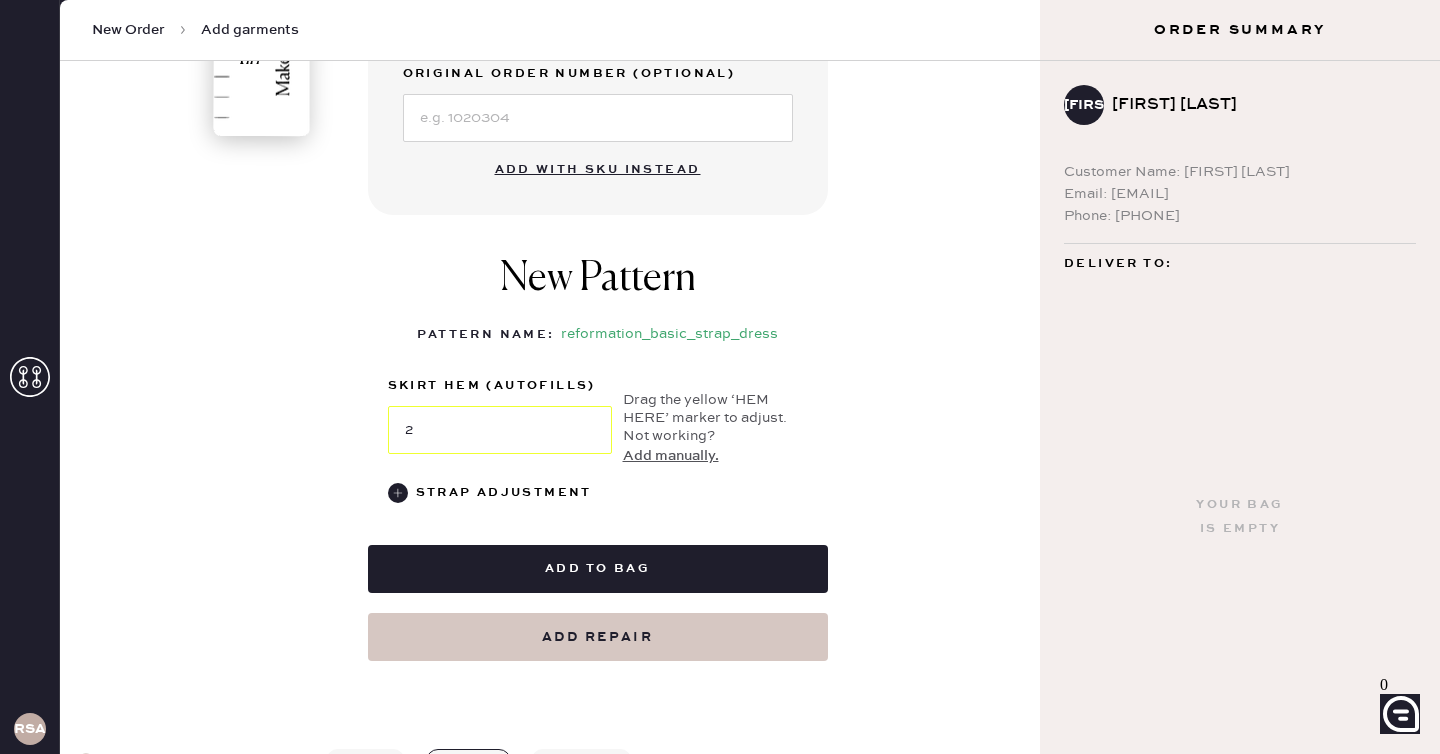 scroll, scrollTop: 756, scrollLeft: 0, axis: vertical 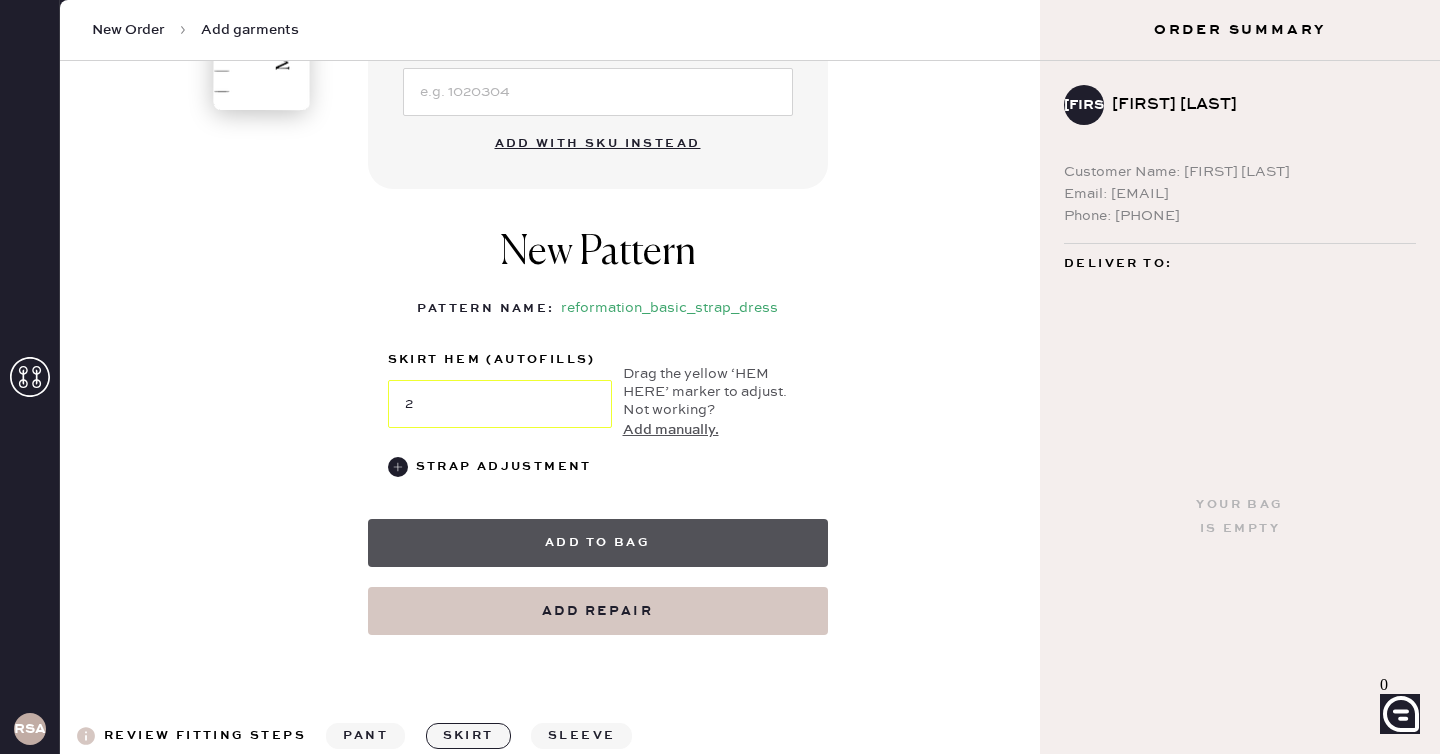 click on "Add to bag" at bounding box center (598, 543) 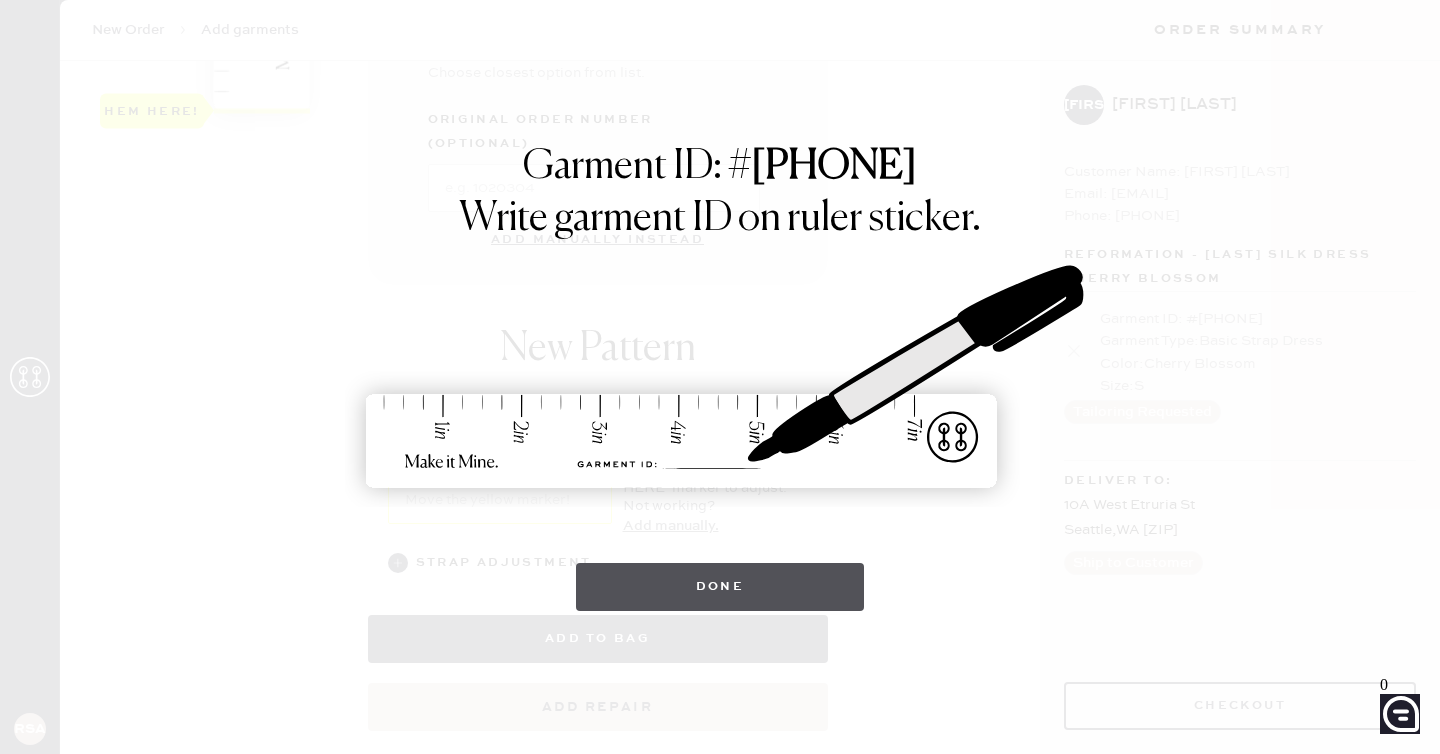 click on "Done" at bounding box center (720, 587) 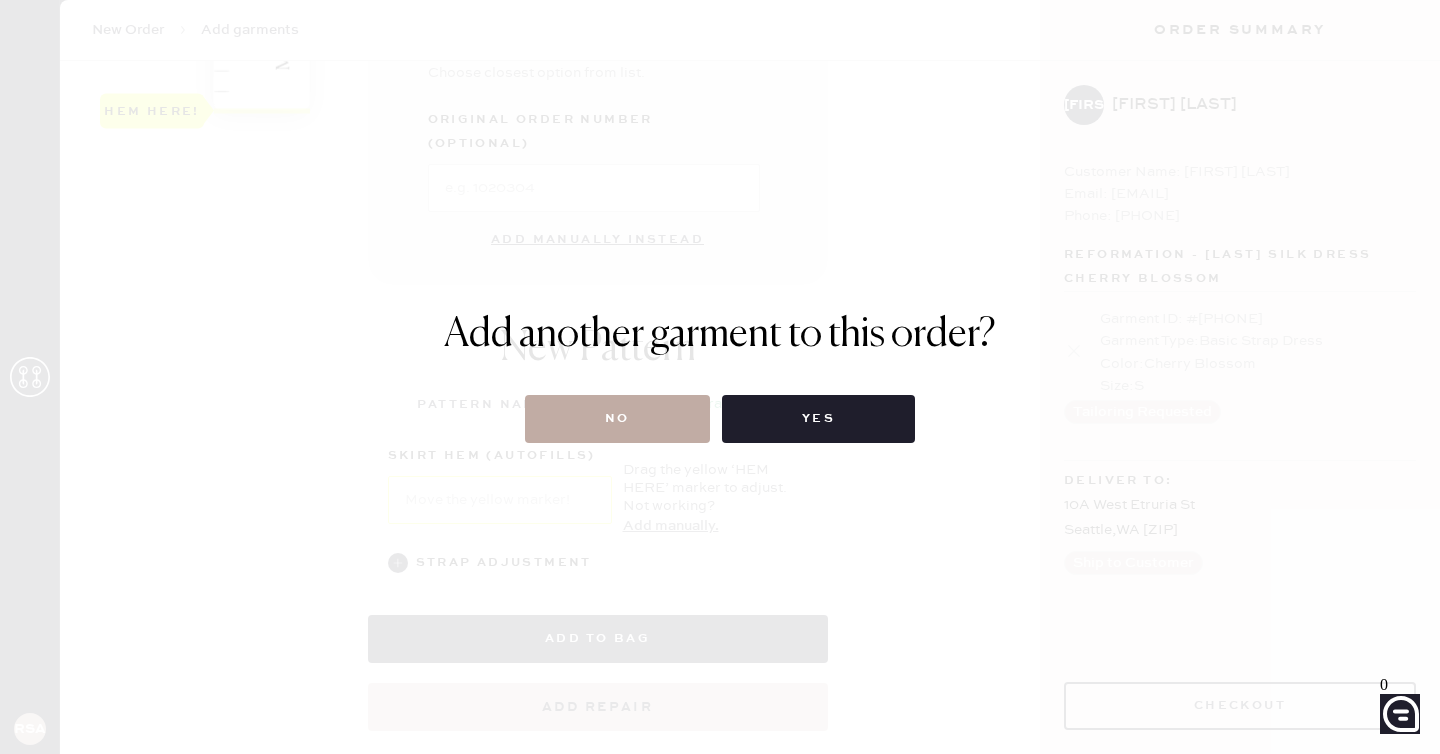 click on "No" at bounding box center (617, 419) 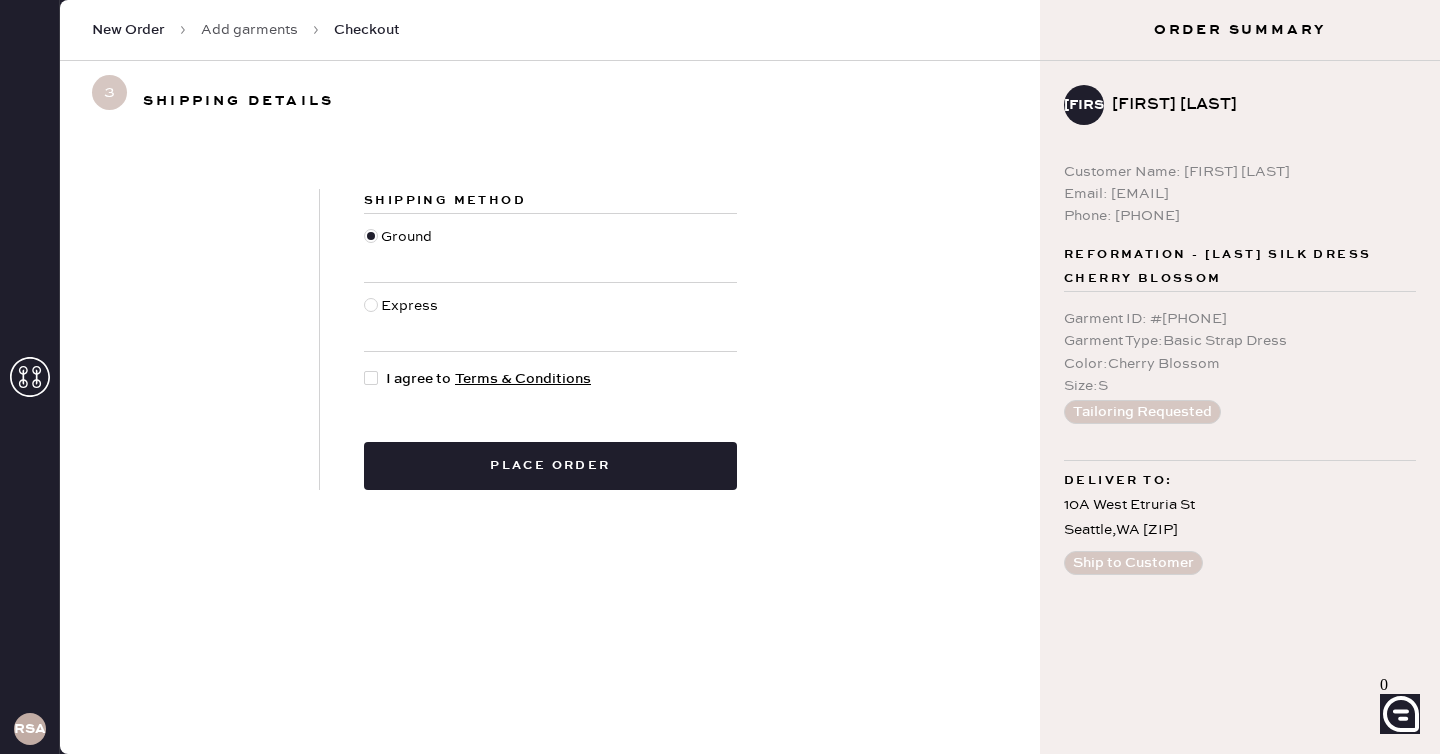 click on "I agree to Terms & Conditions" at bounding box center (488, 379) 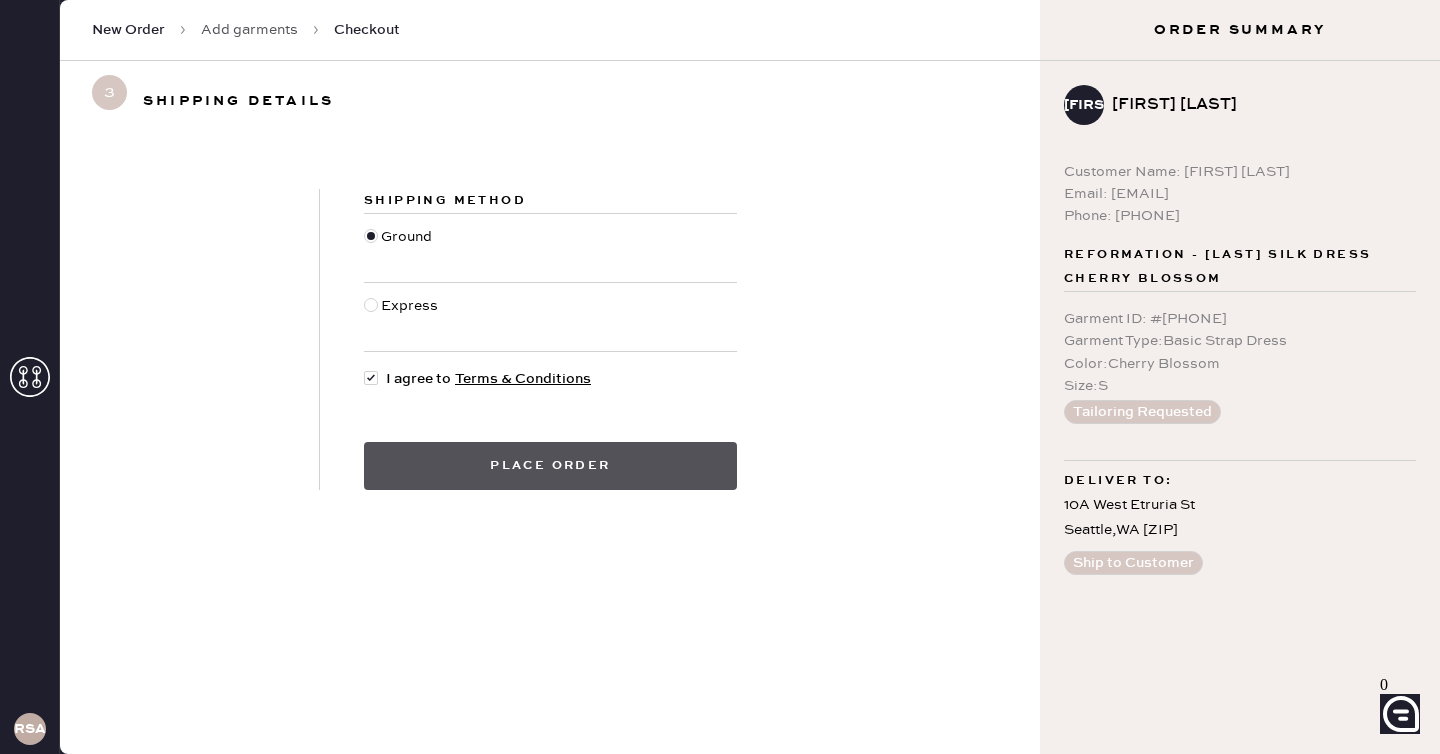 click on "Place order" at bounding box center [550, 466] 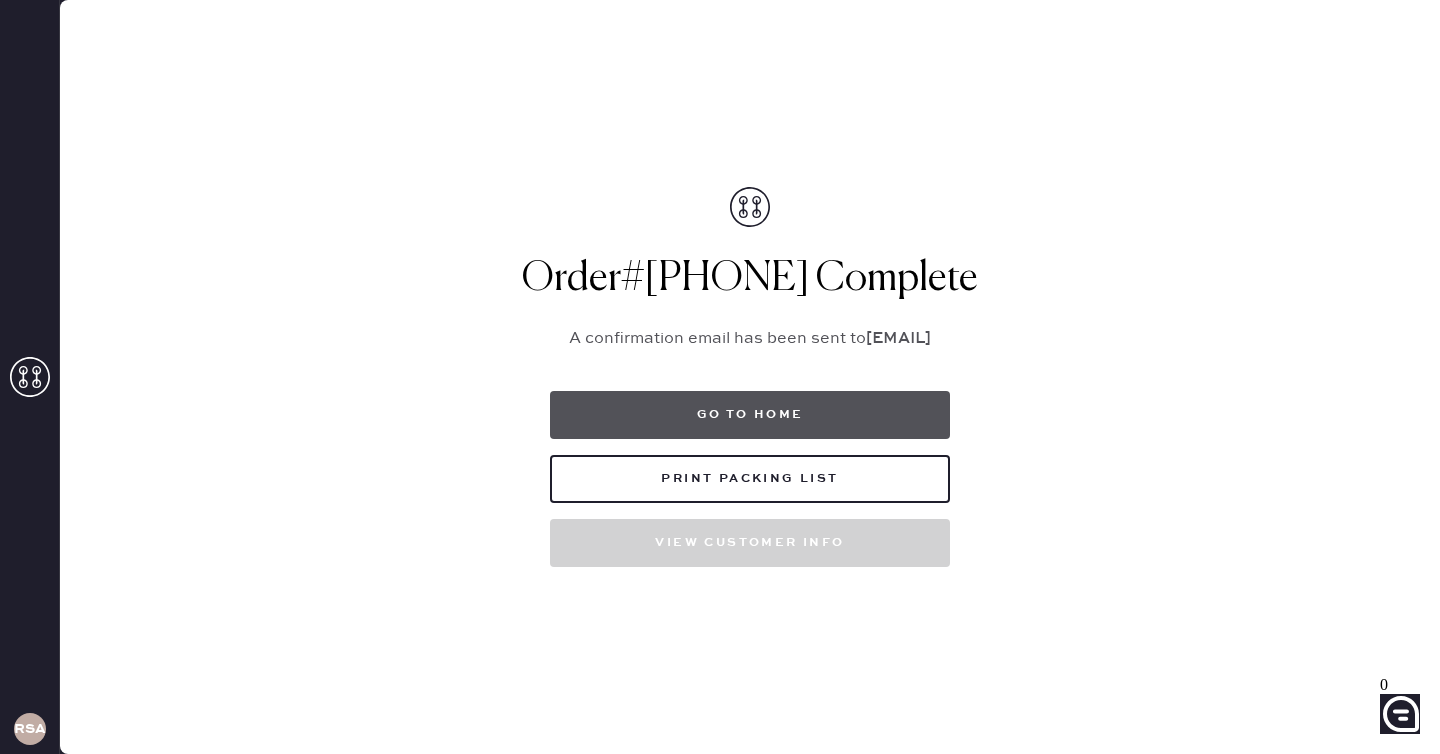 click on "Go to home" at bounding box center (750, 415) 